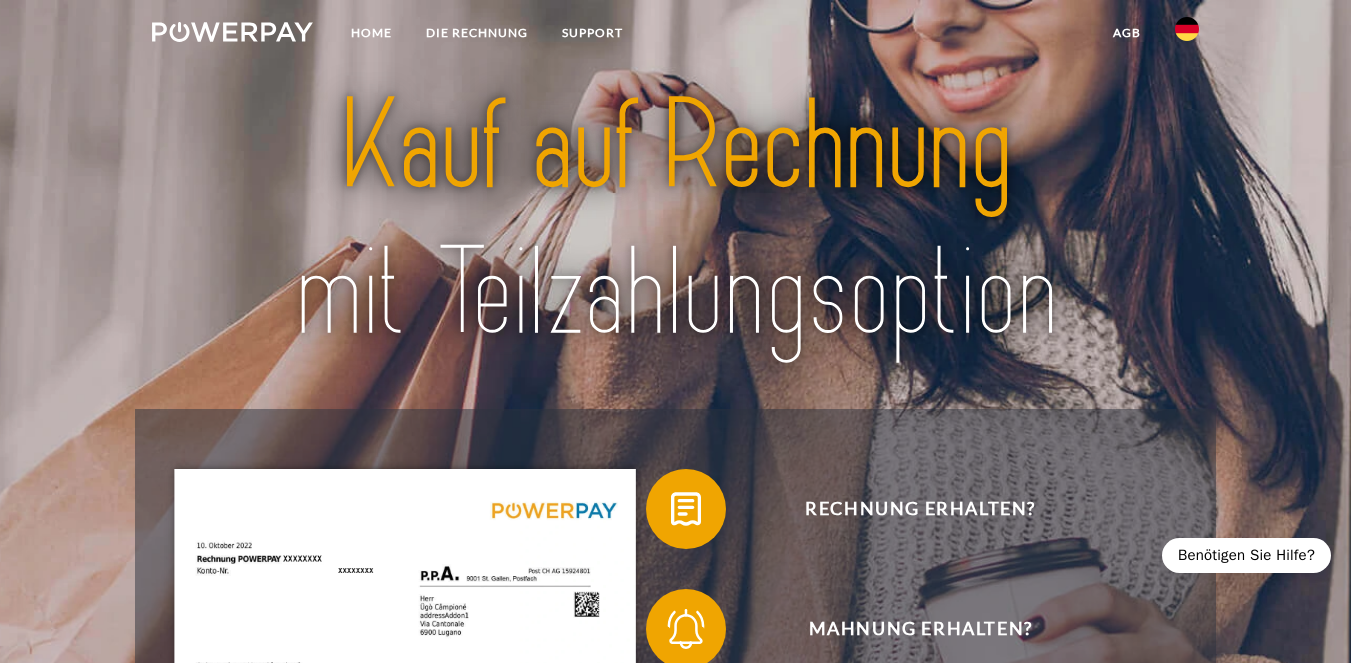 scroll, scrollTop: 0, scrollLeft: 0, axis: both 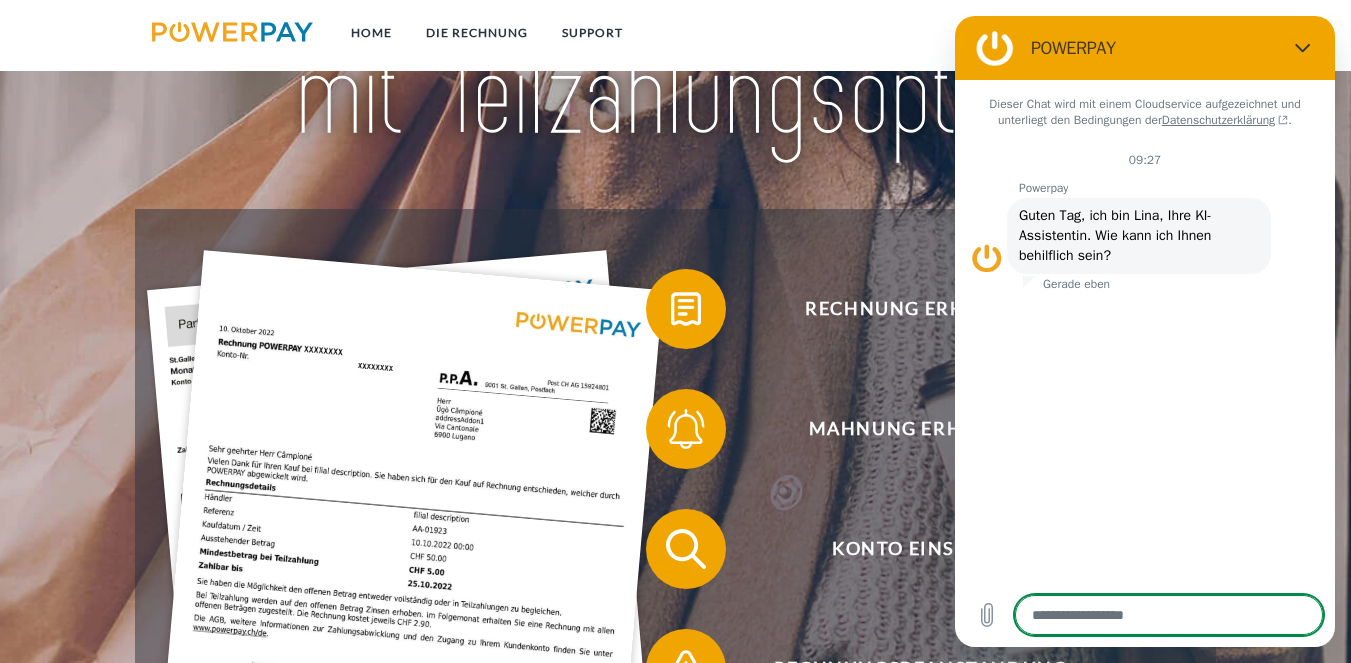 click at bounding box center [1169, 615] 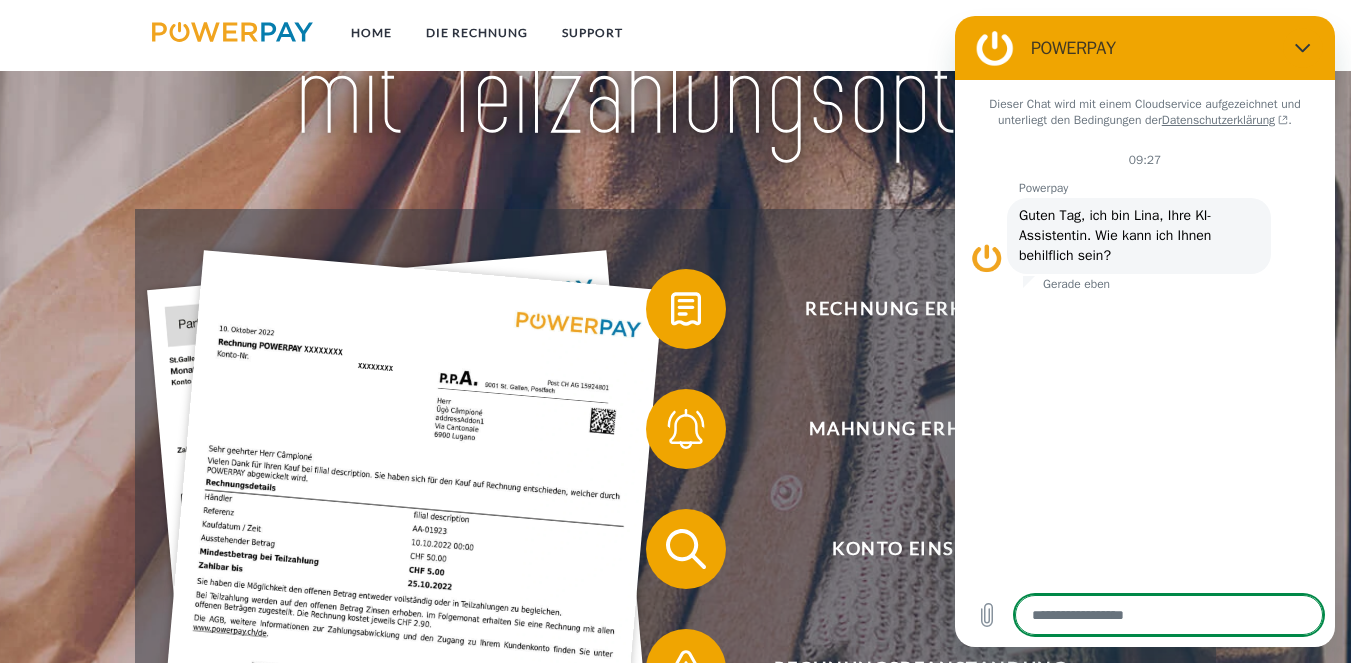 type on "*" 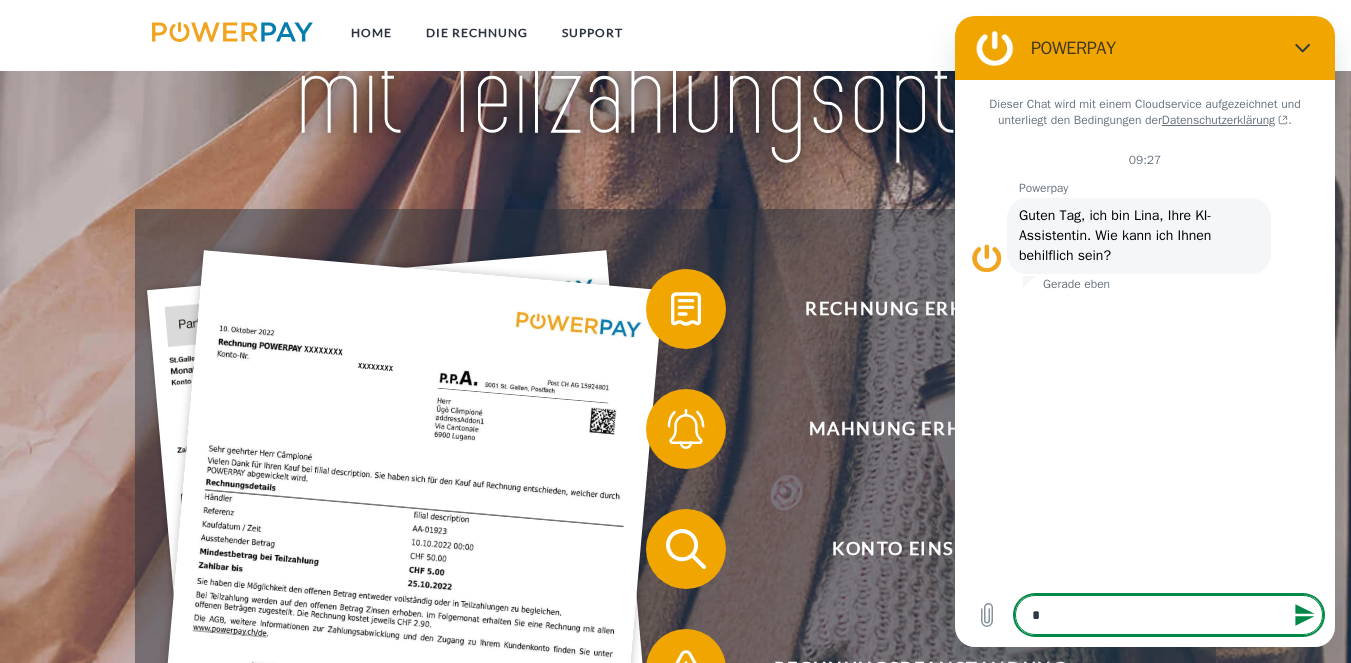 type on "**" 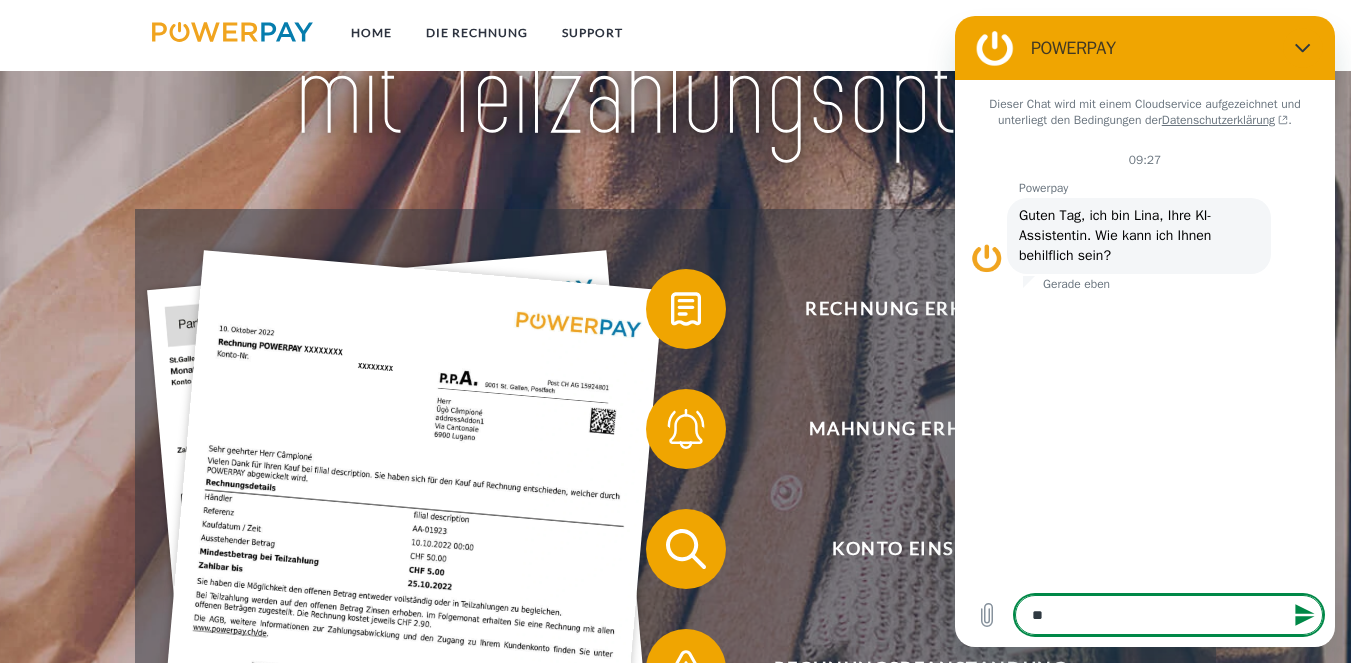 type on "***" 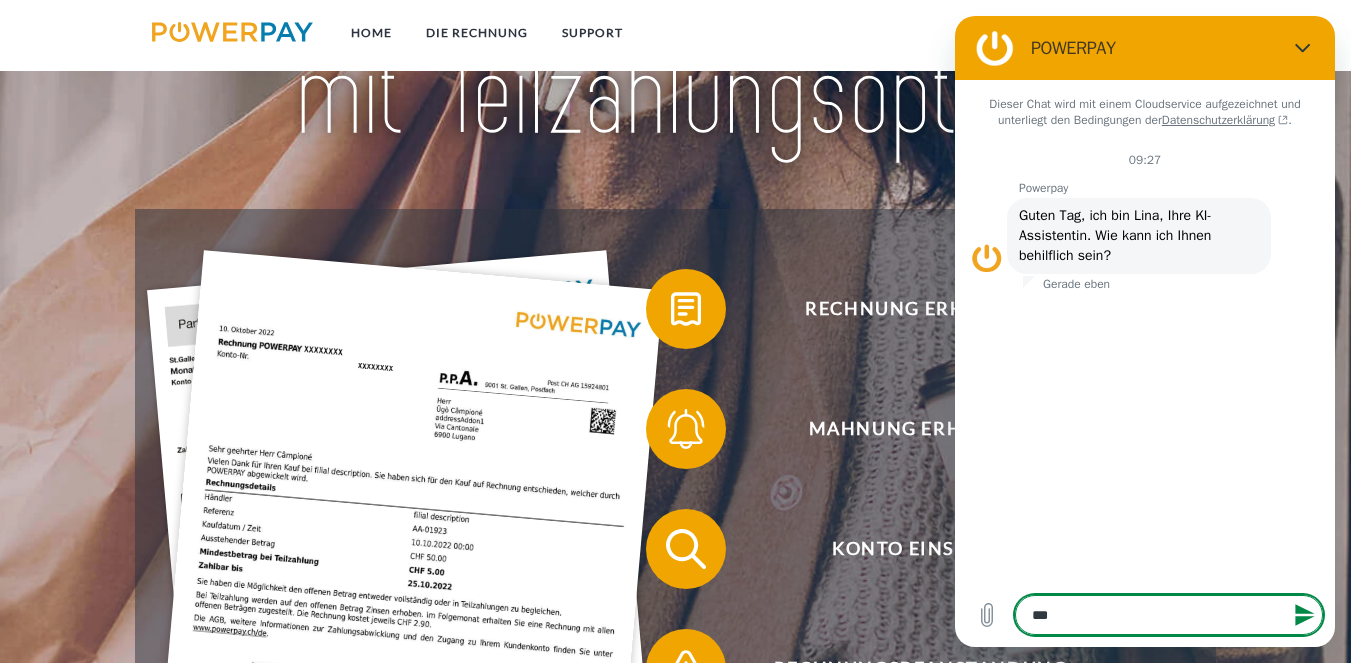 type on "****" 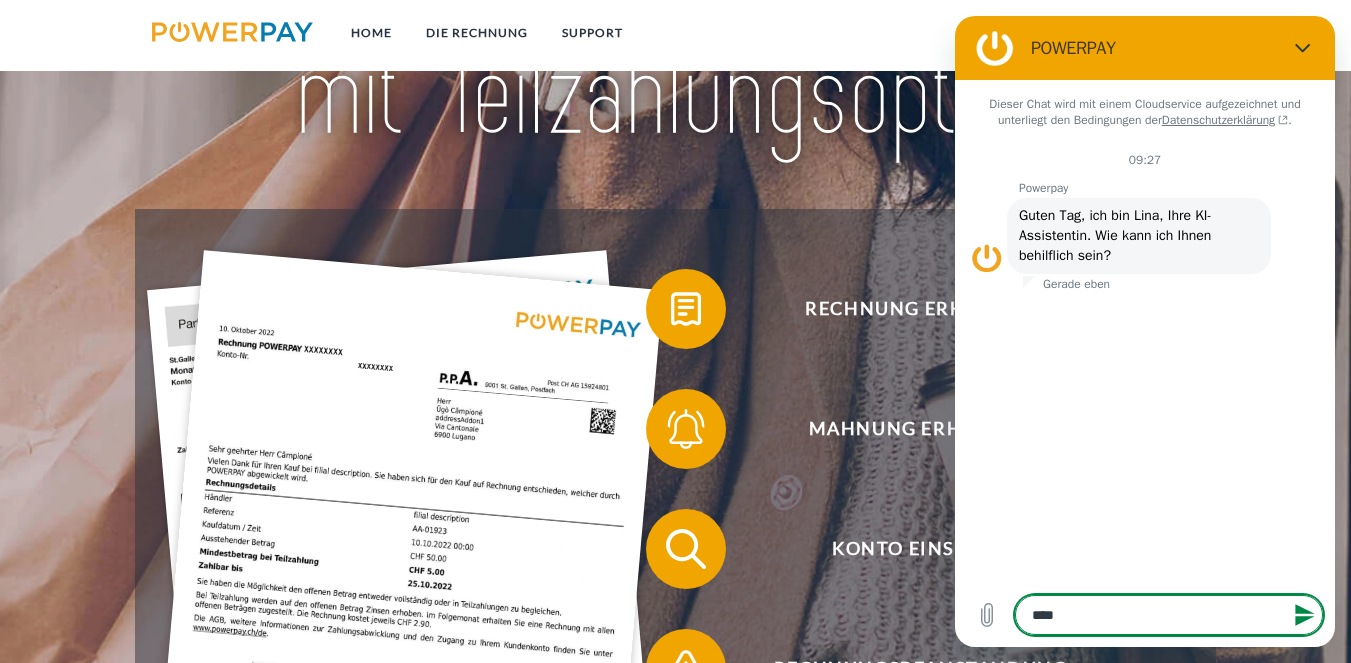 type on "*****" 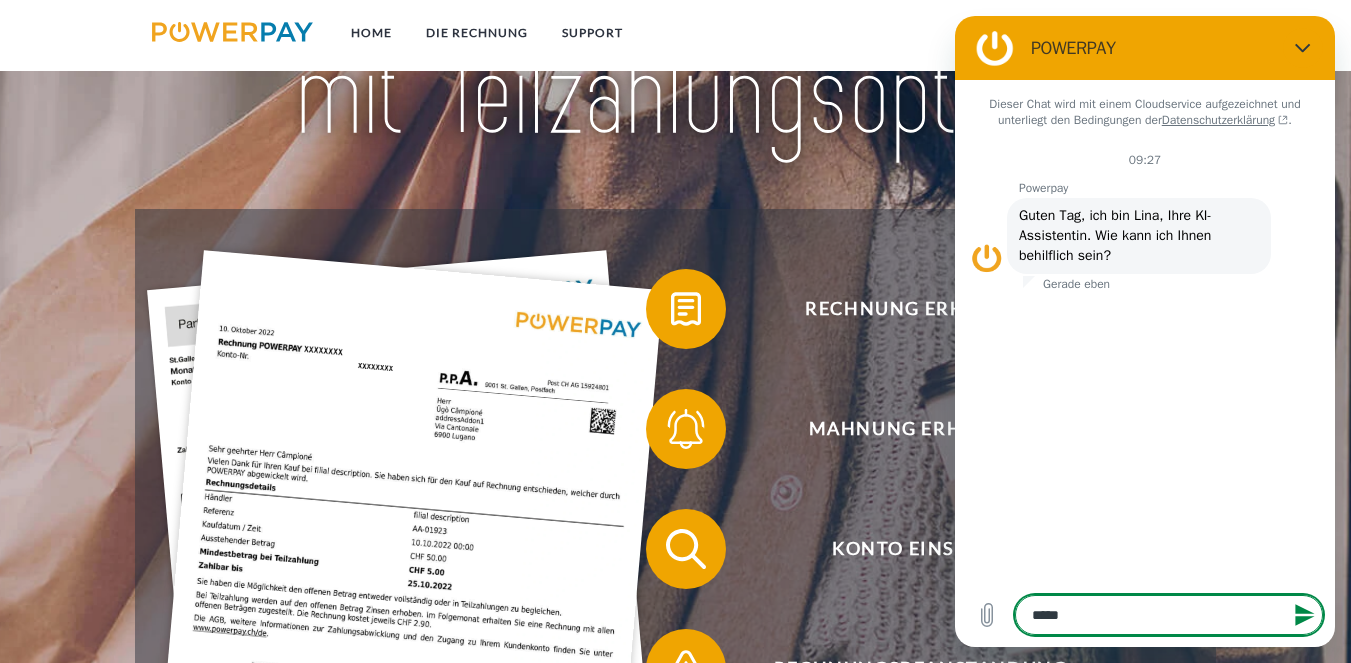 type on "*****" 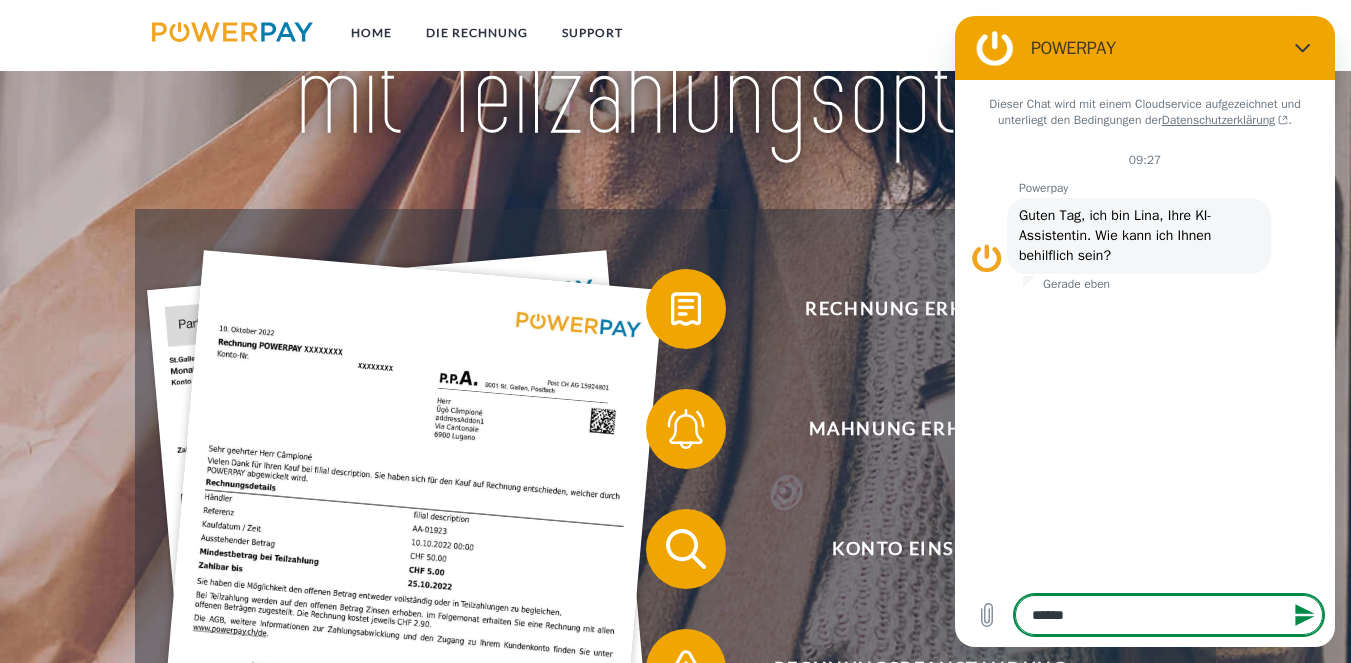type on "*******" 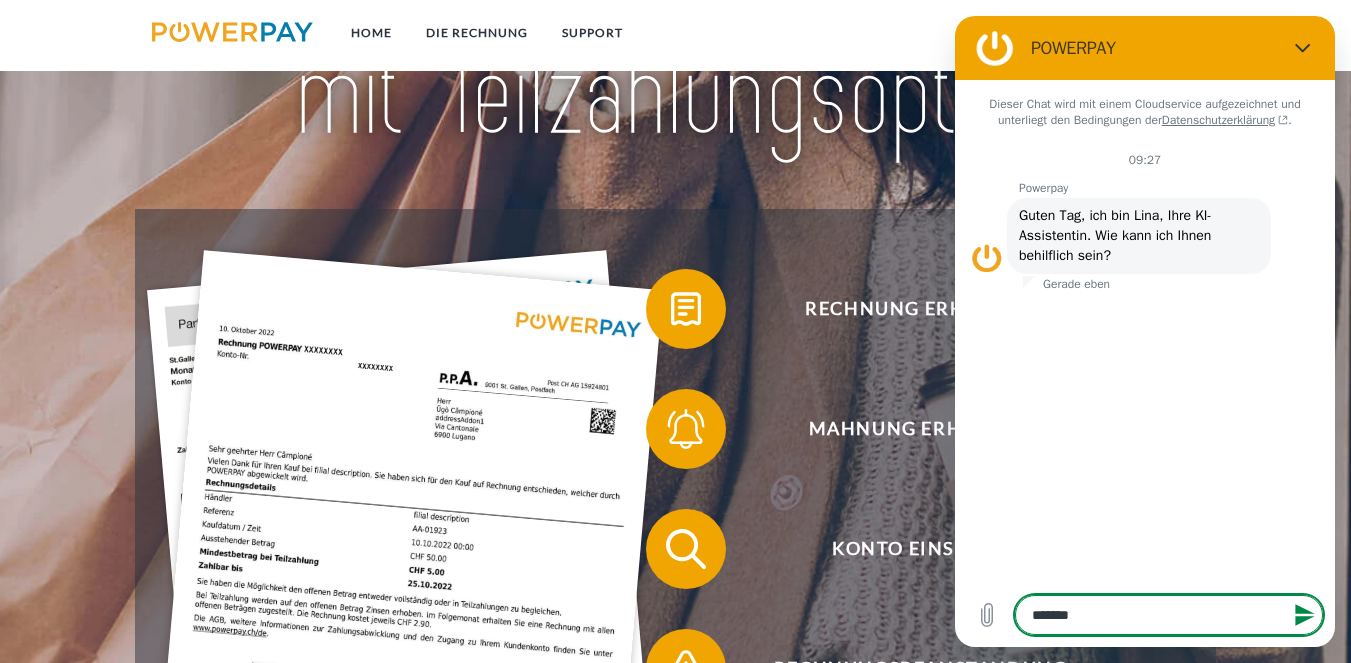 type on "********" 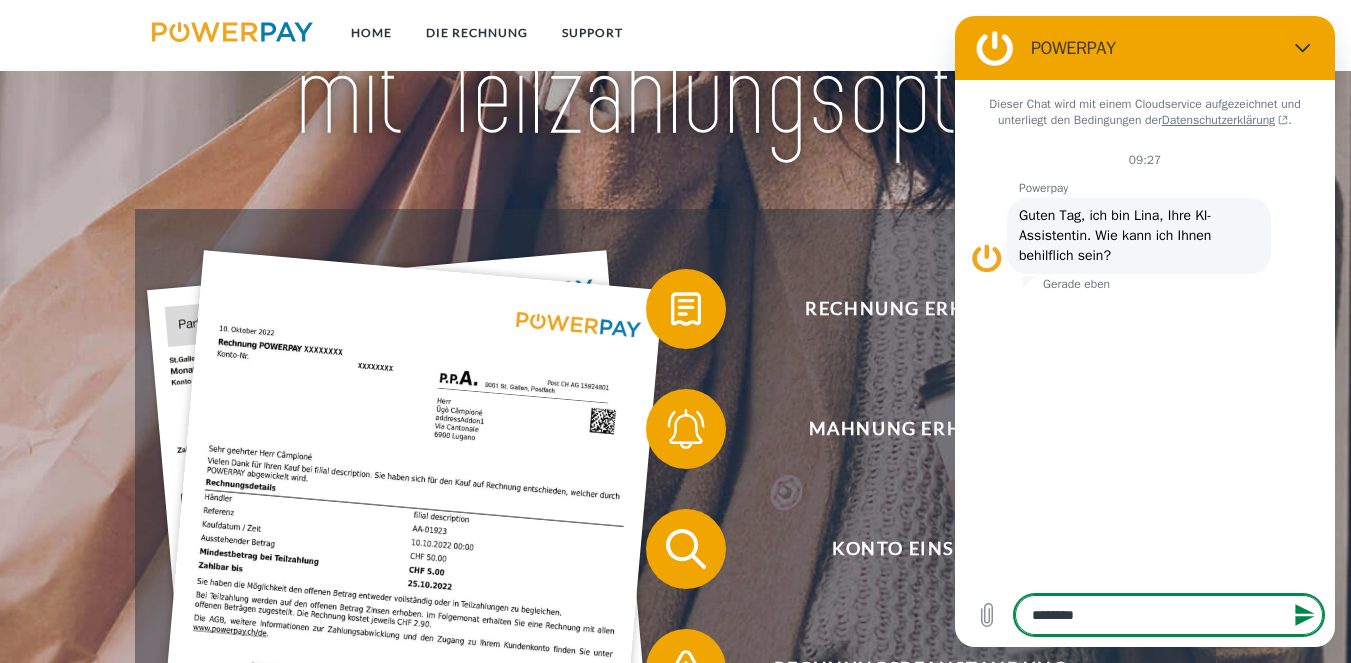 type on "*********" 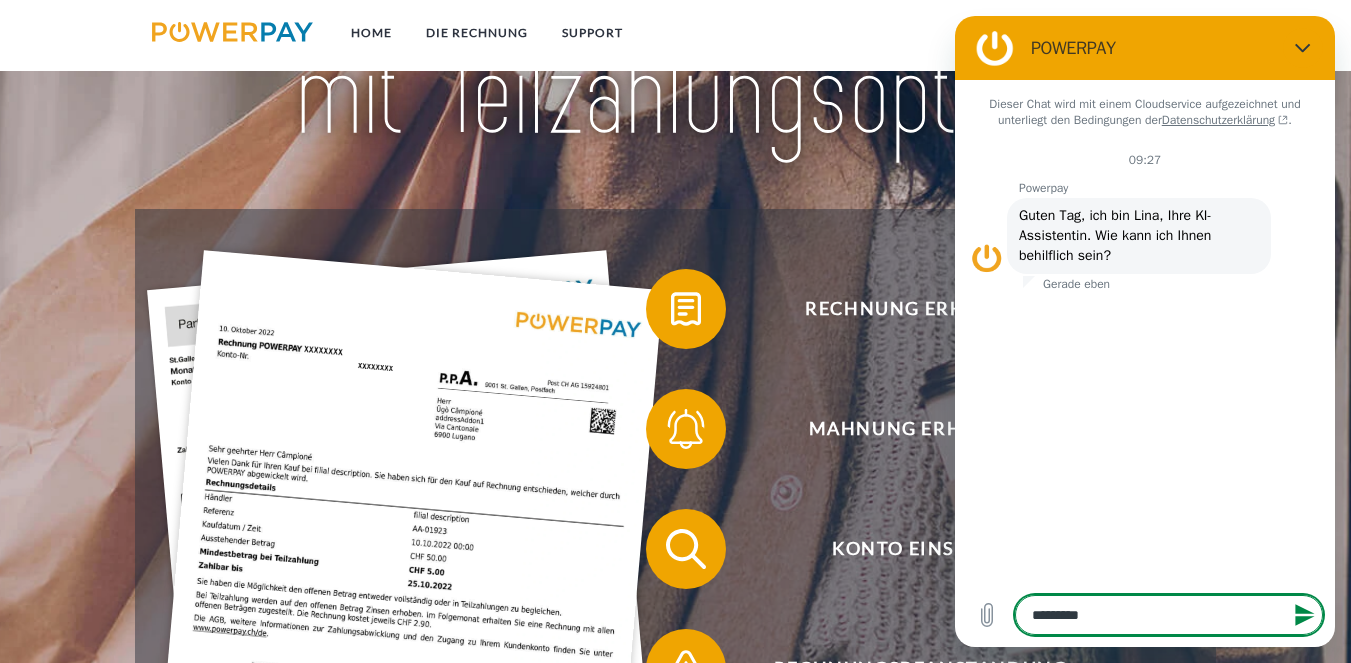 type on "**********" 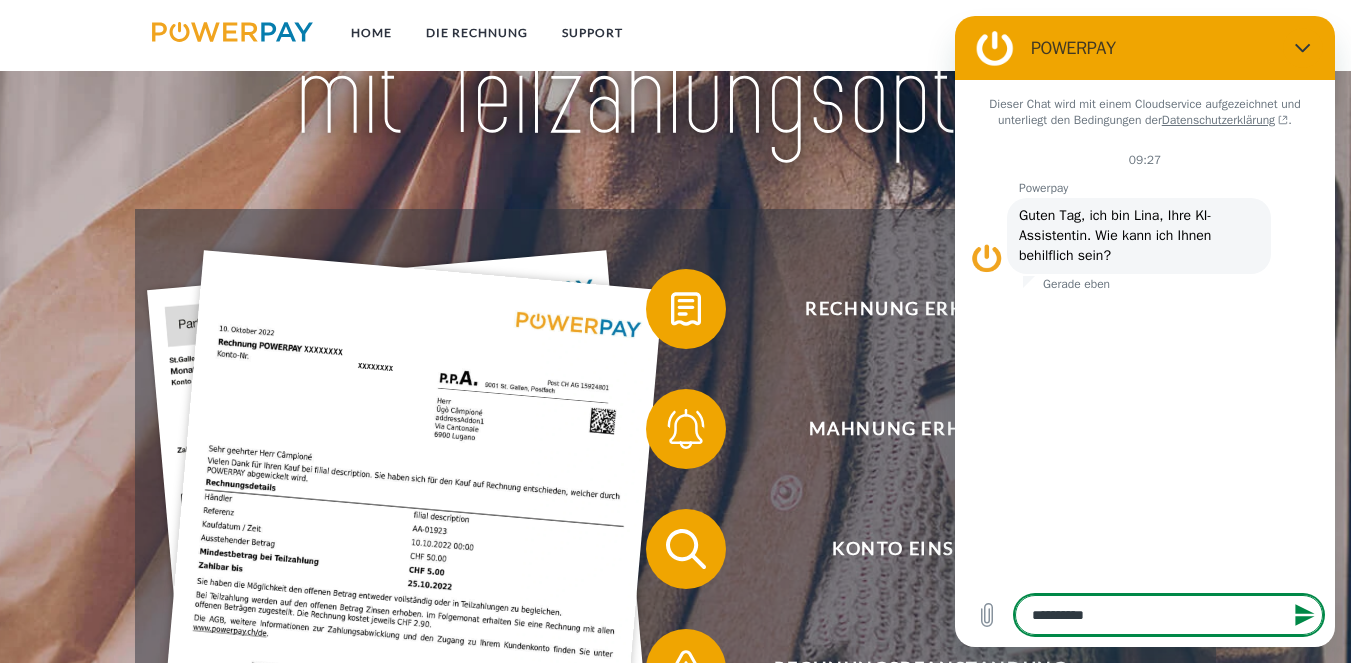 type on "**********" 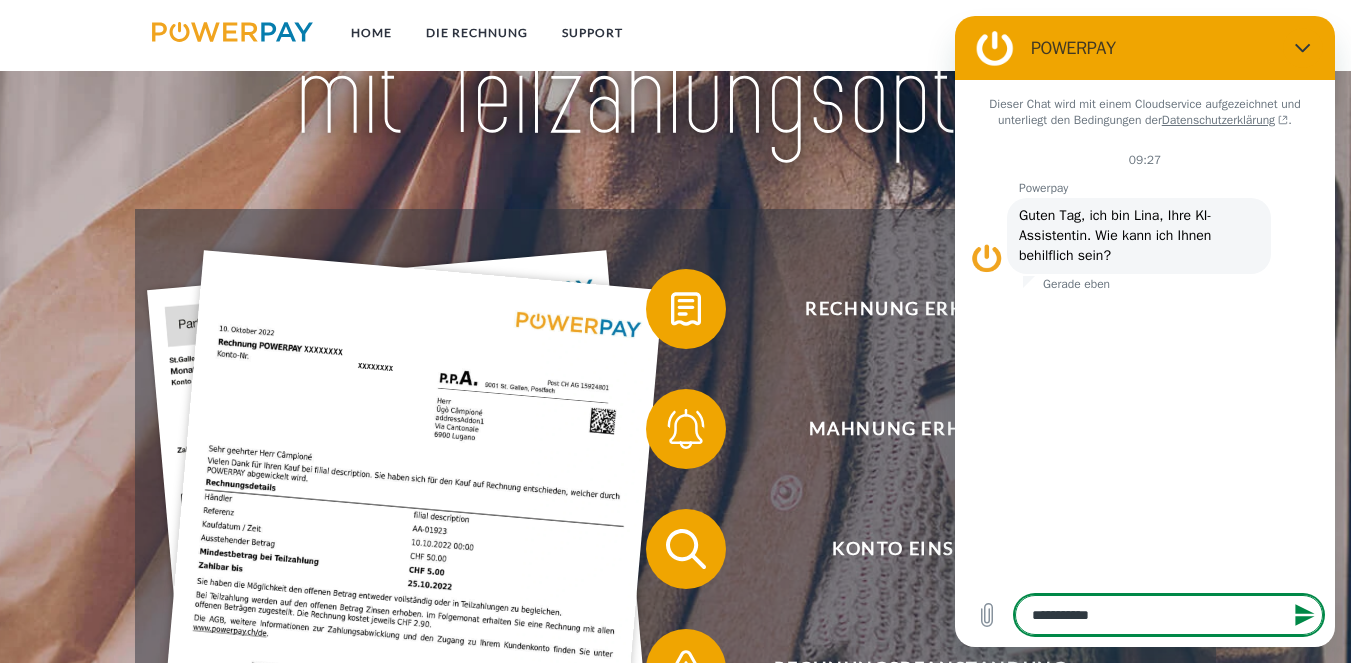 type on "**********" 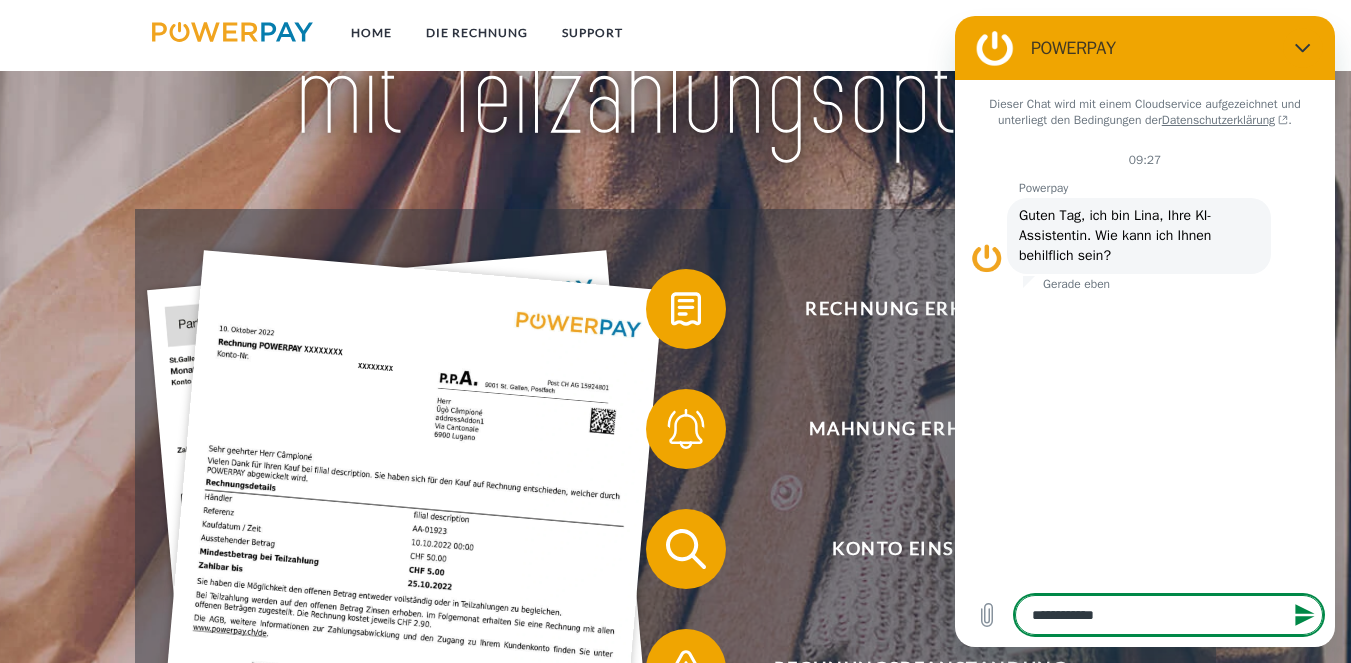 type on "**********" 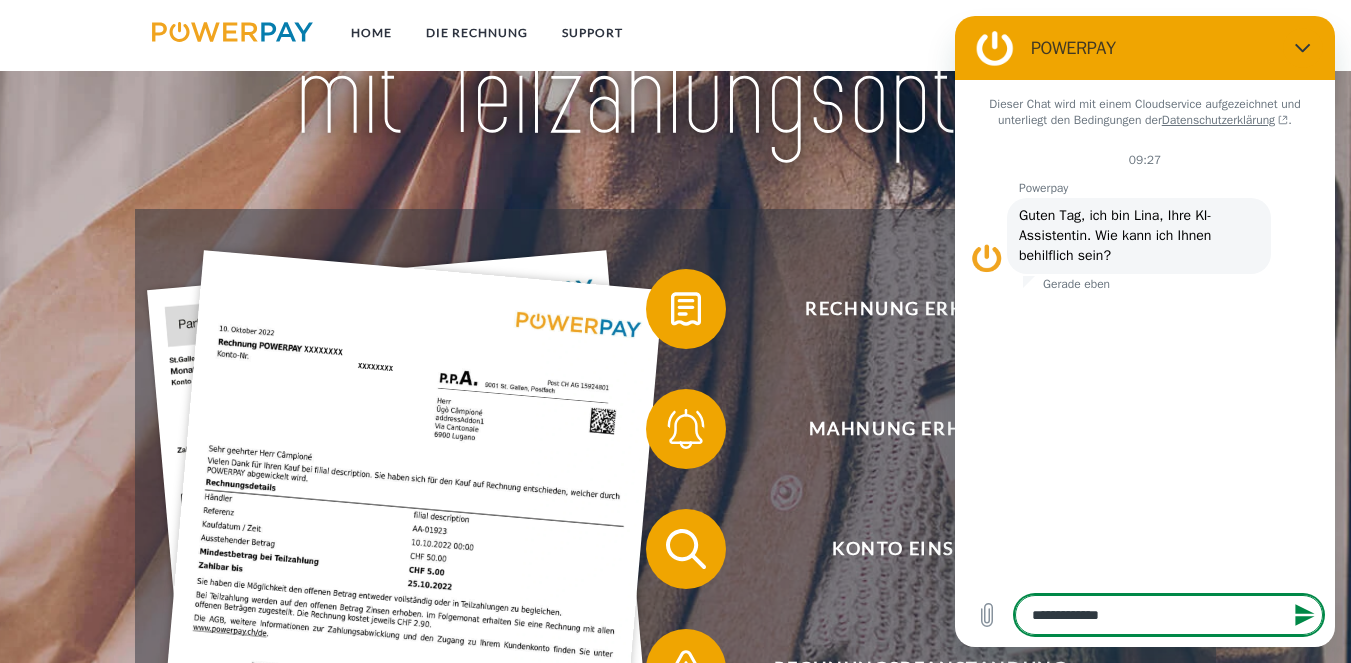 type on "**********" 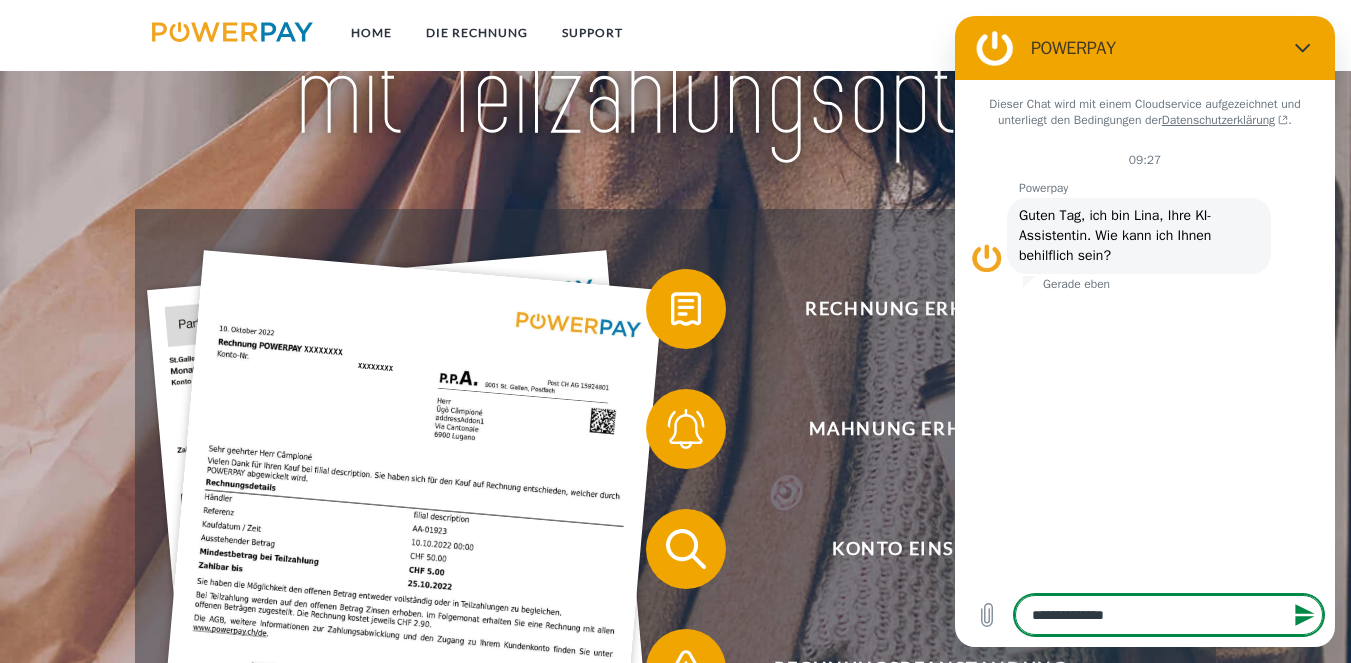 type on "**********" 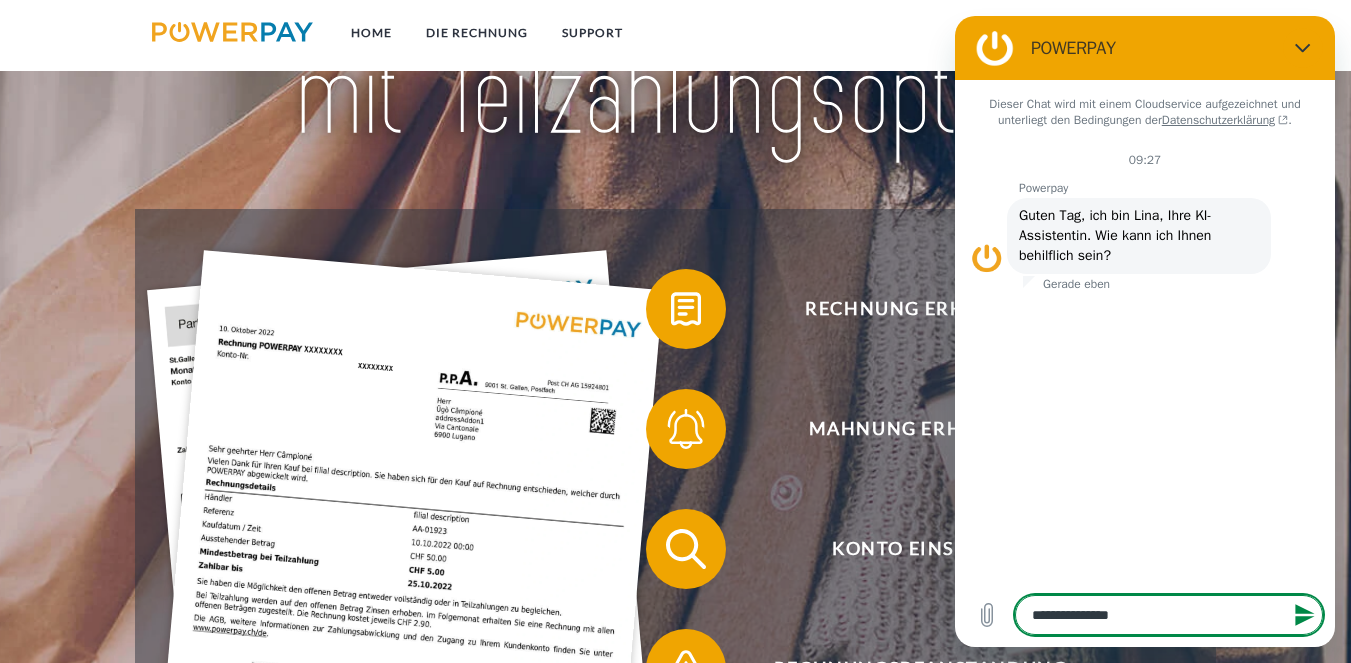 type on "**********" 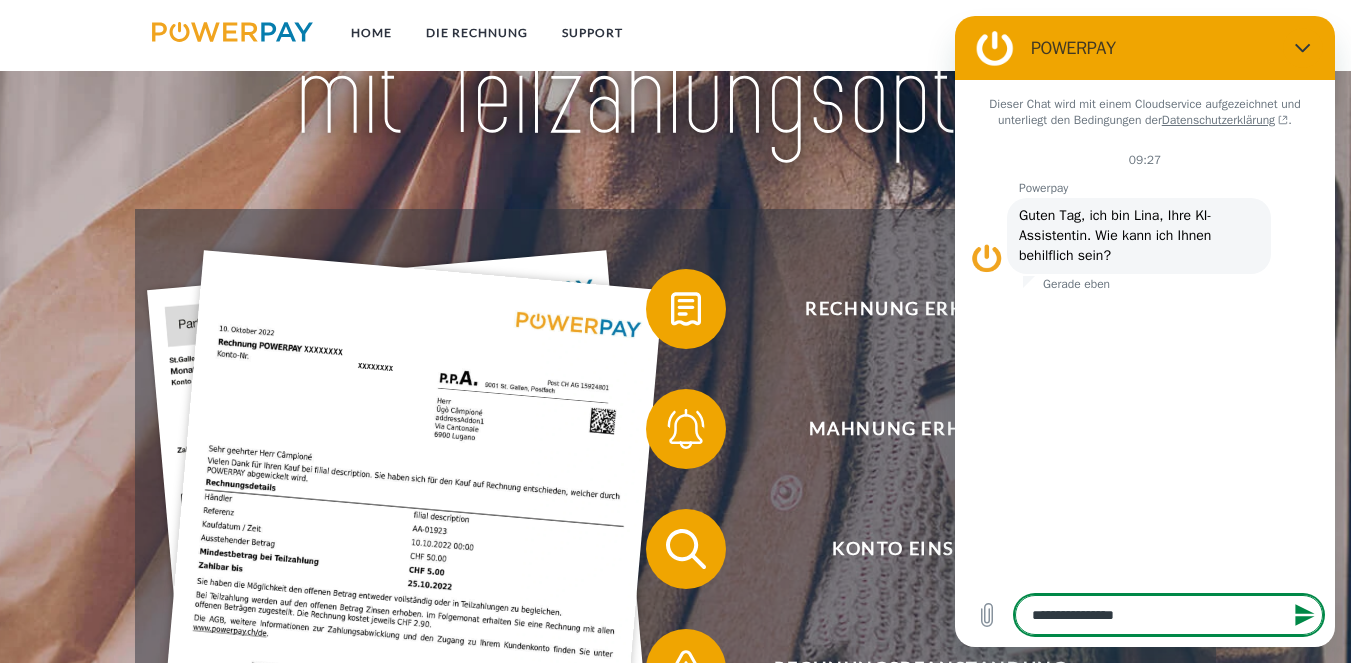 type on "**********" 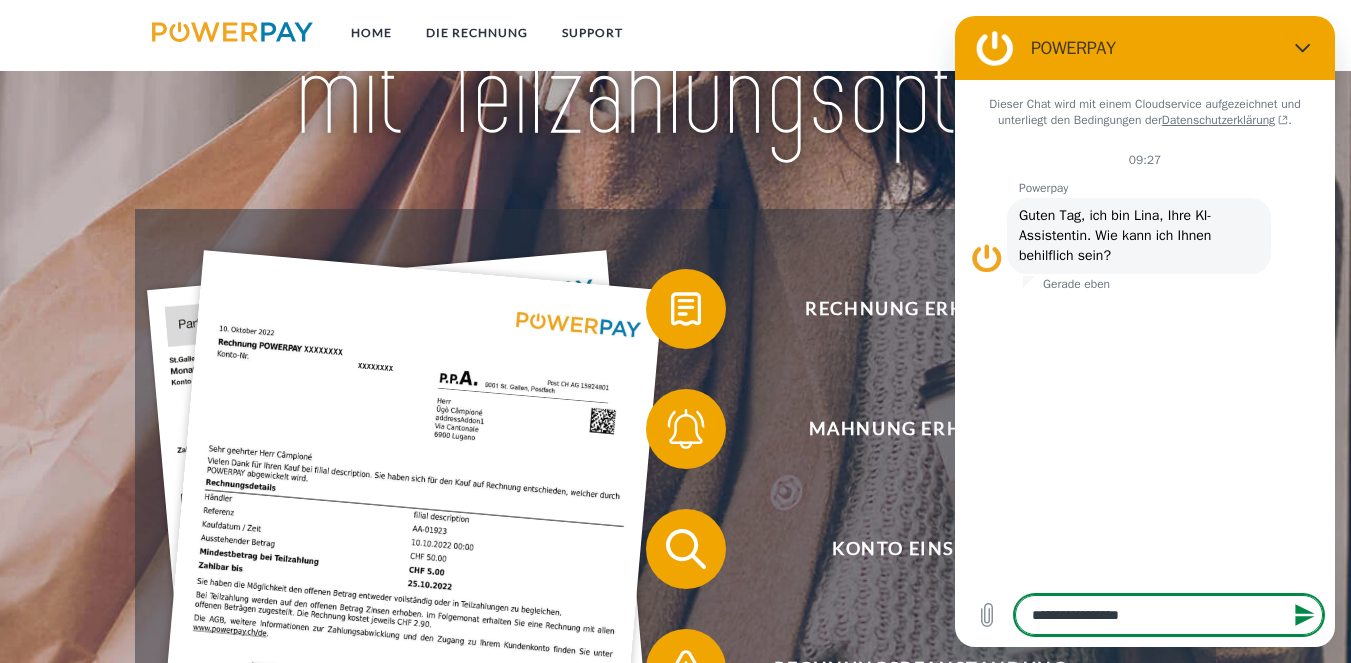 type on "*" 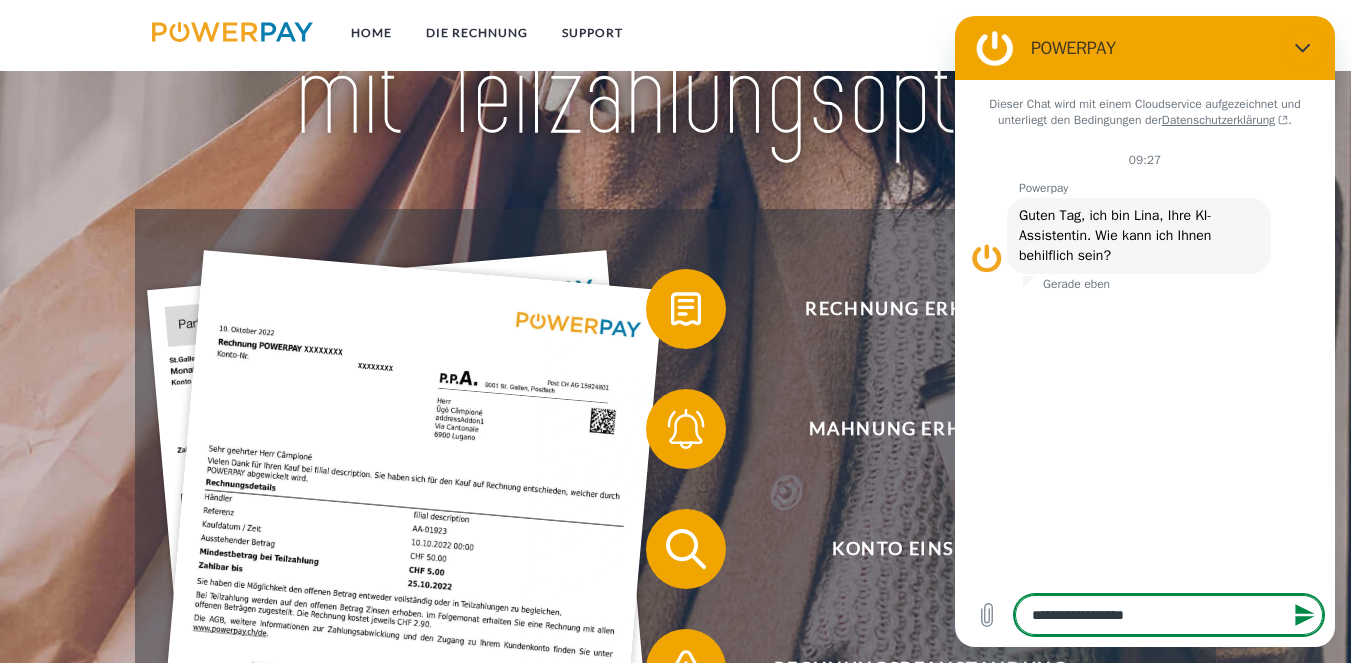 type on "*" 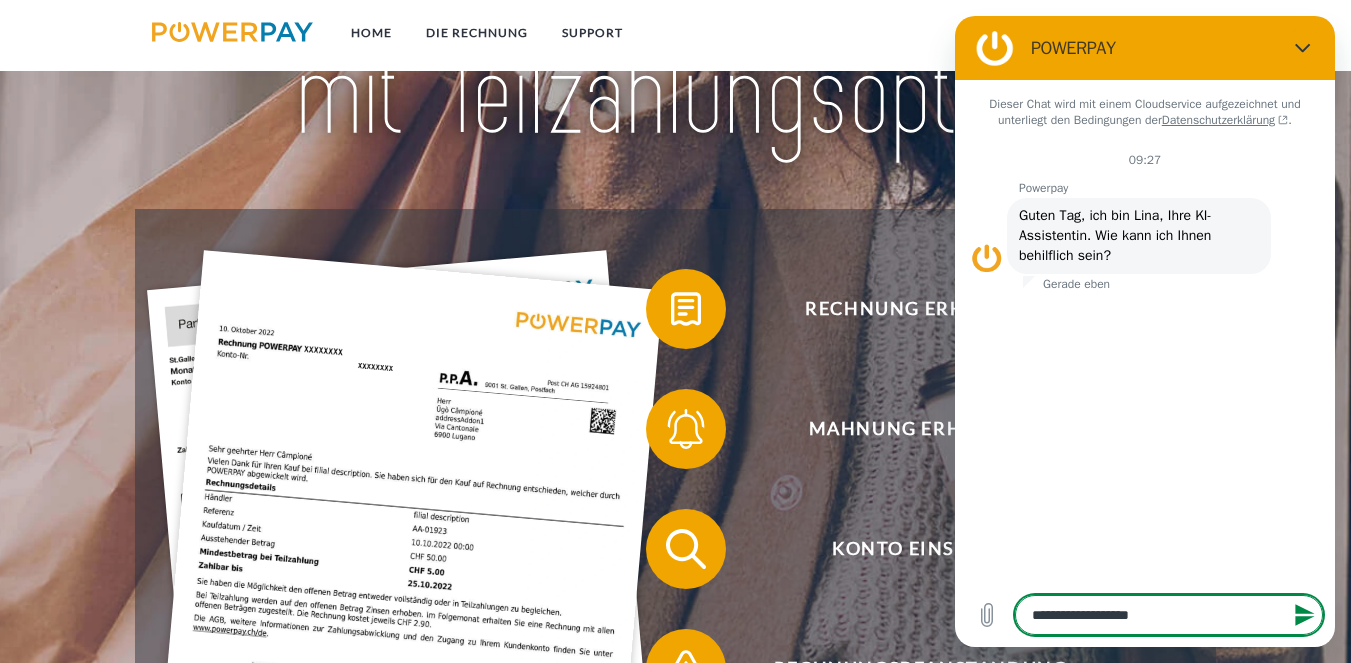 type on "**********" 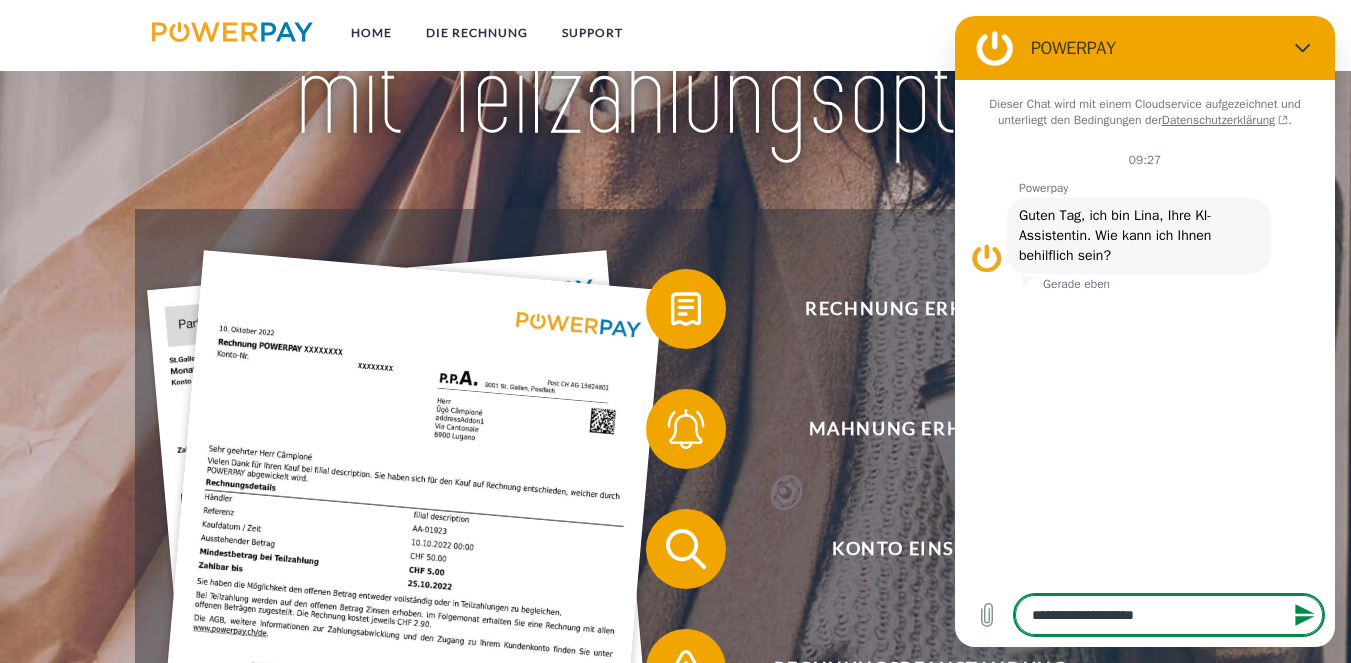 type on "**********" 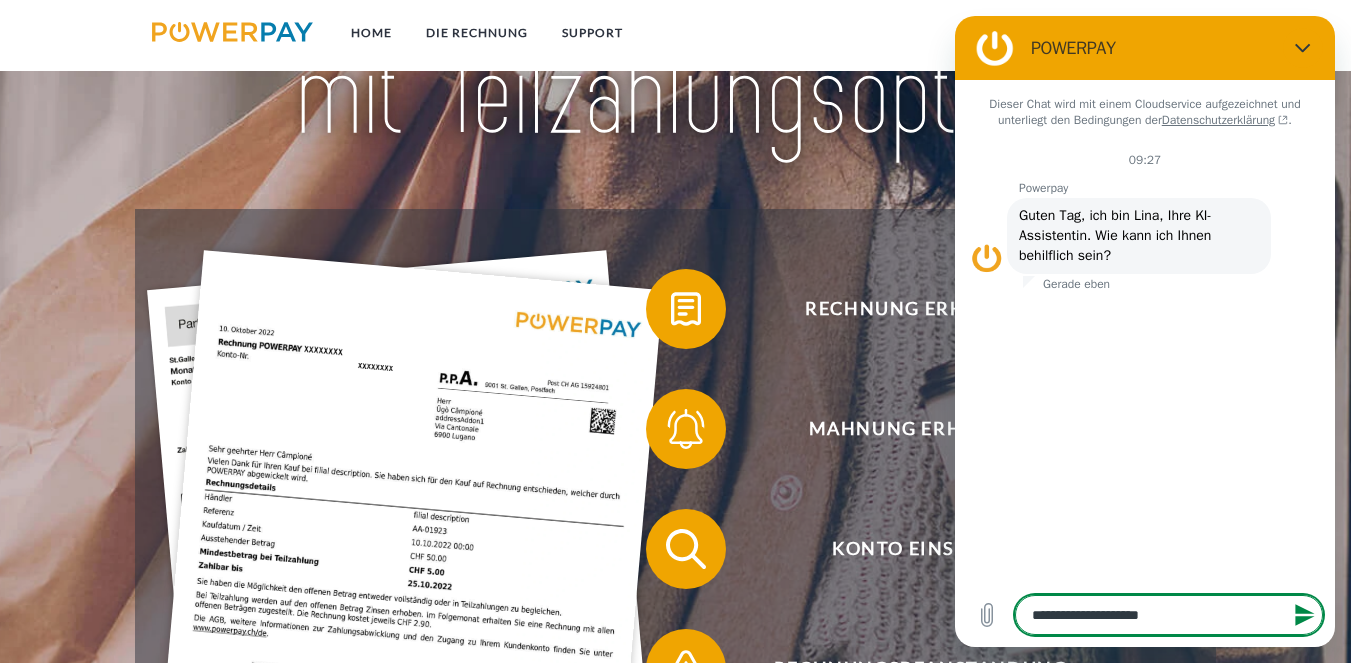 type on "**********" 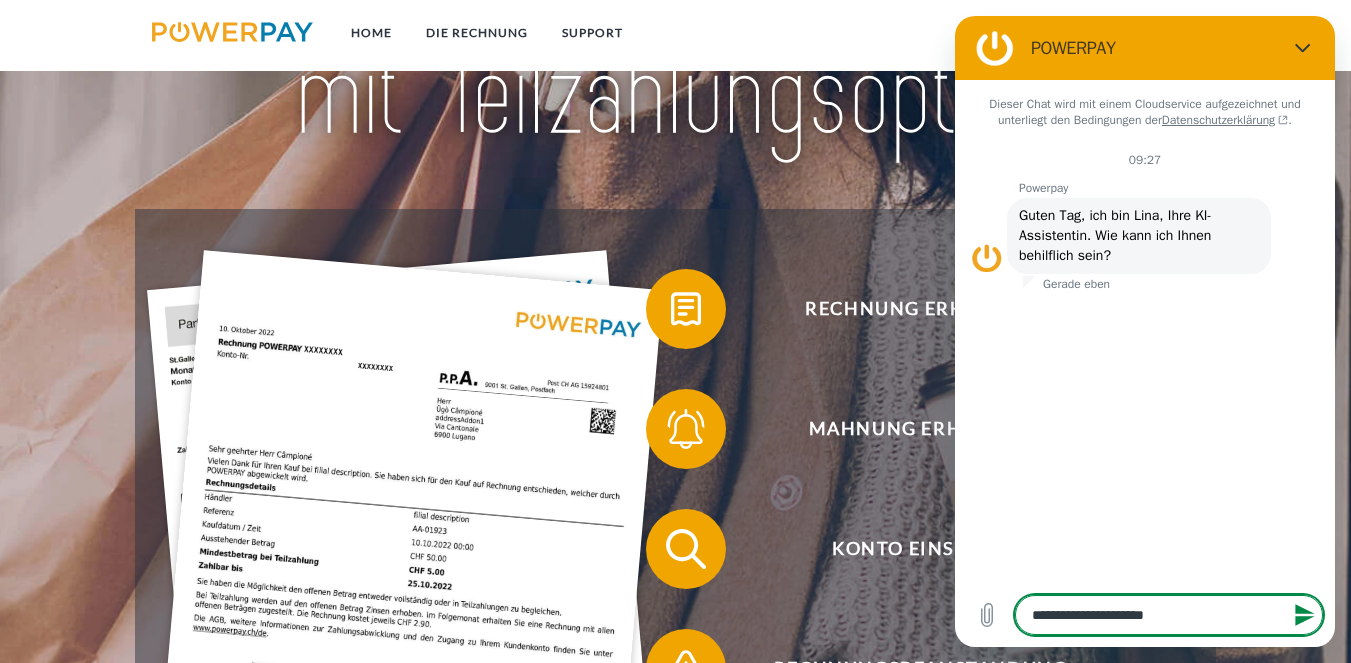 type on "**********" 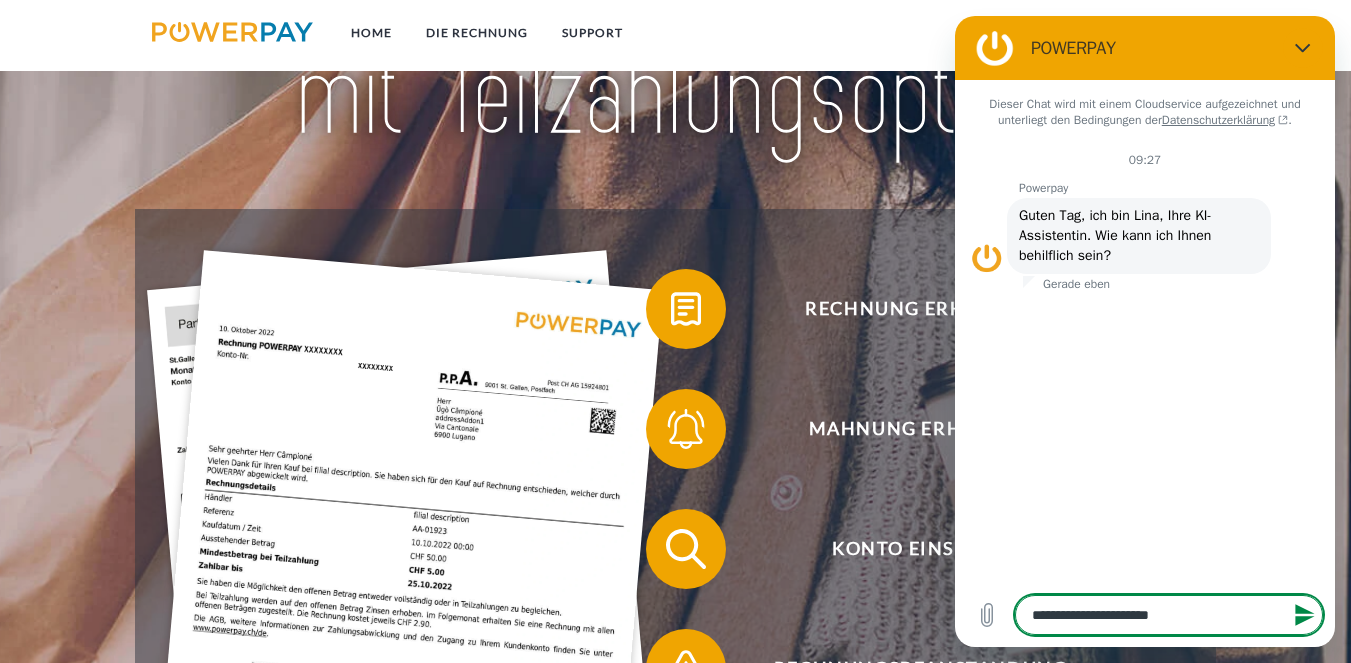type on "**********" 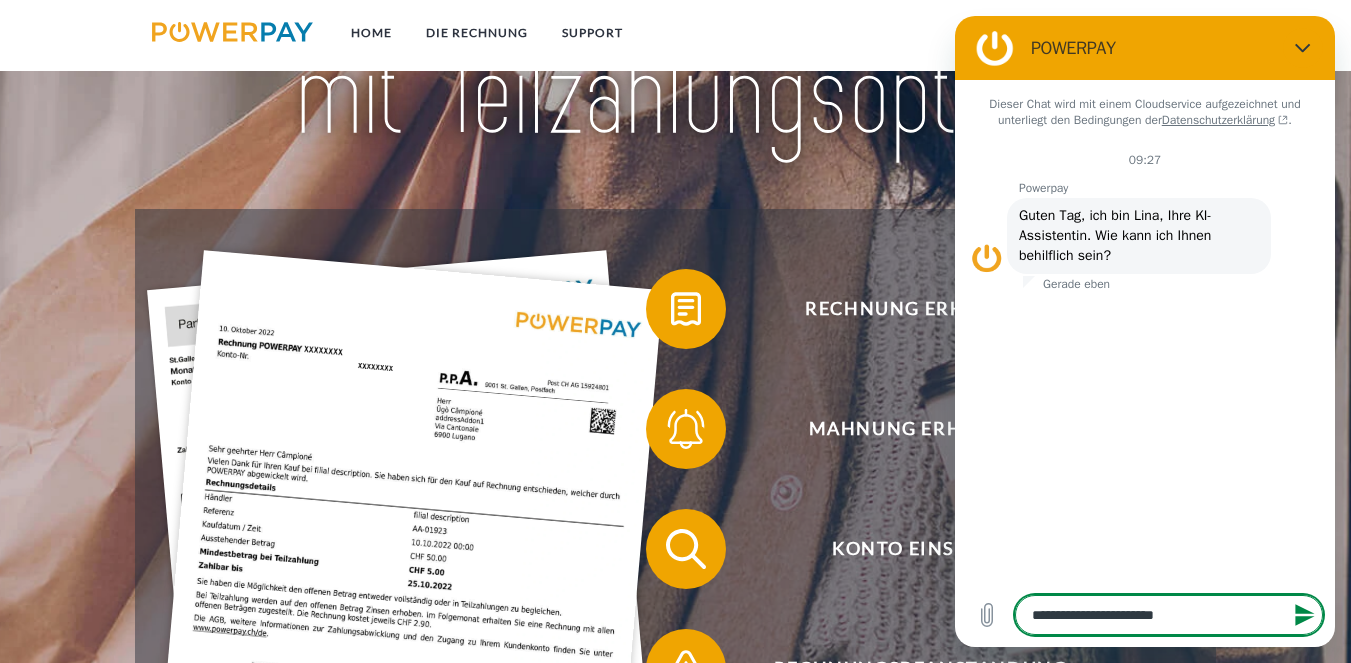 type on "**********" 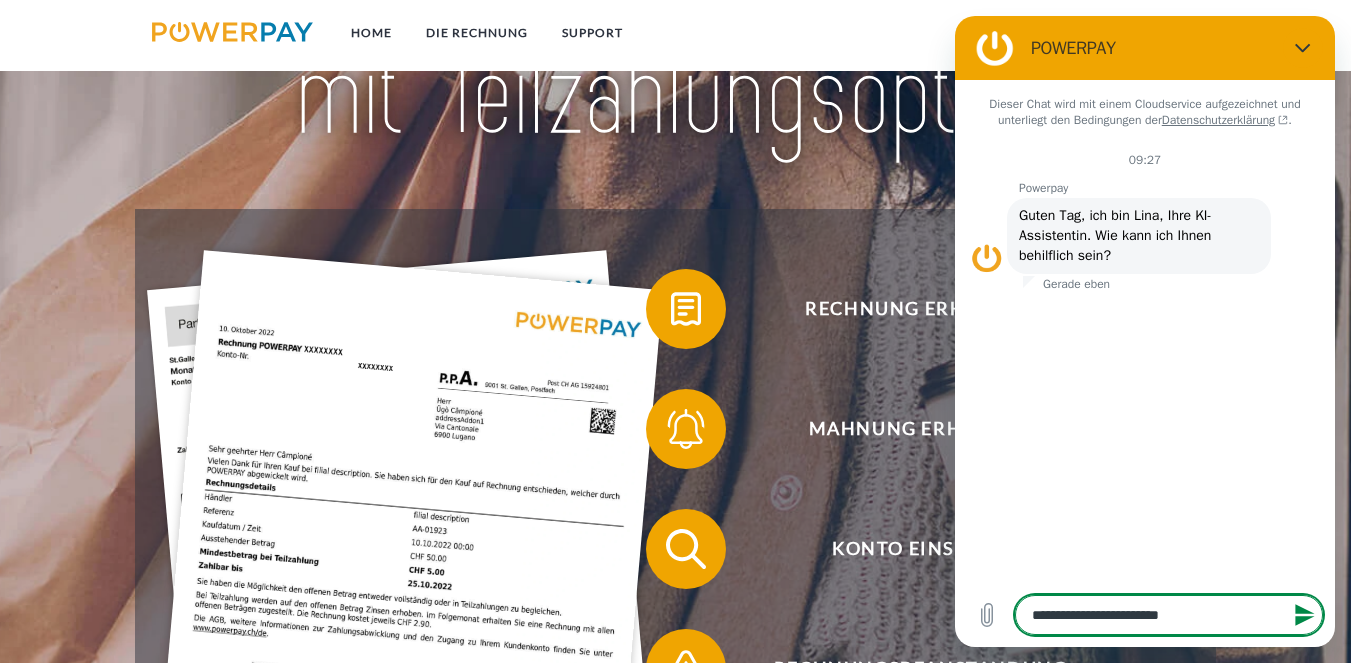 type on "**********" 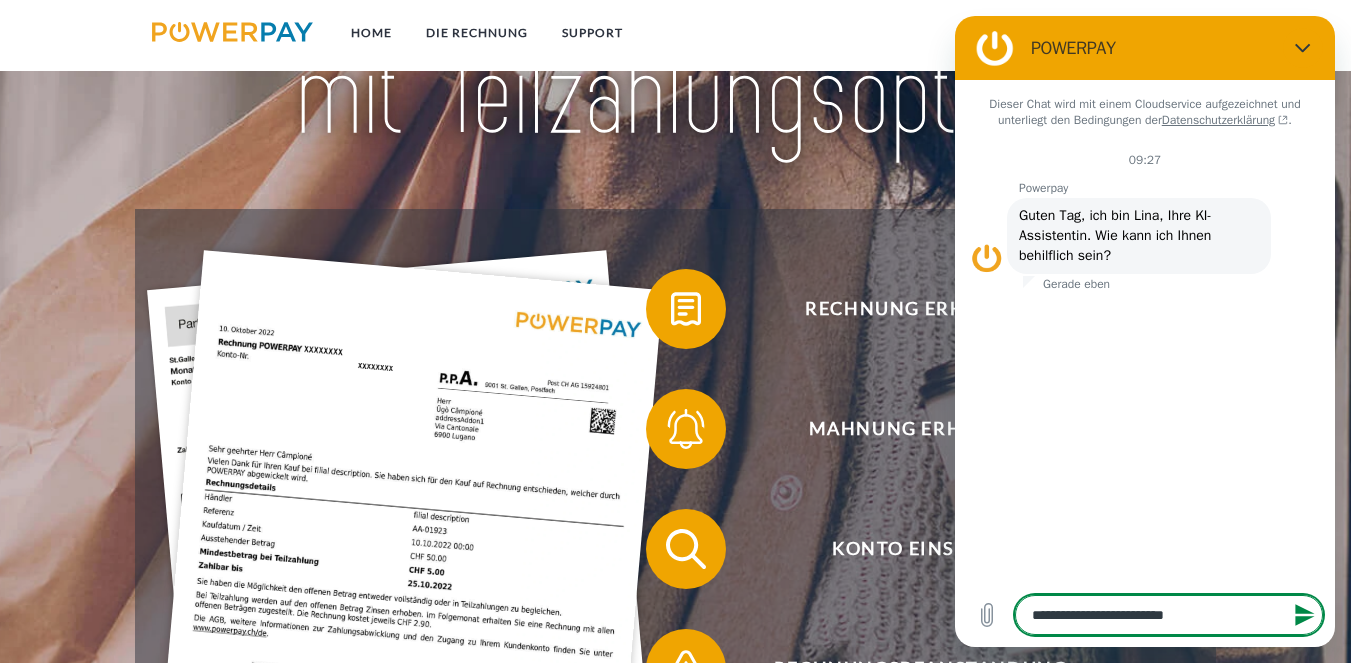 type on "**********" 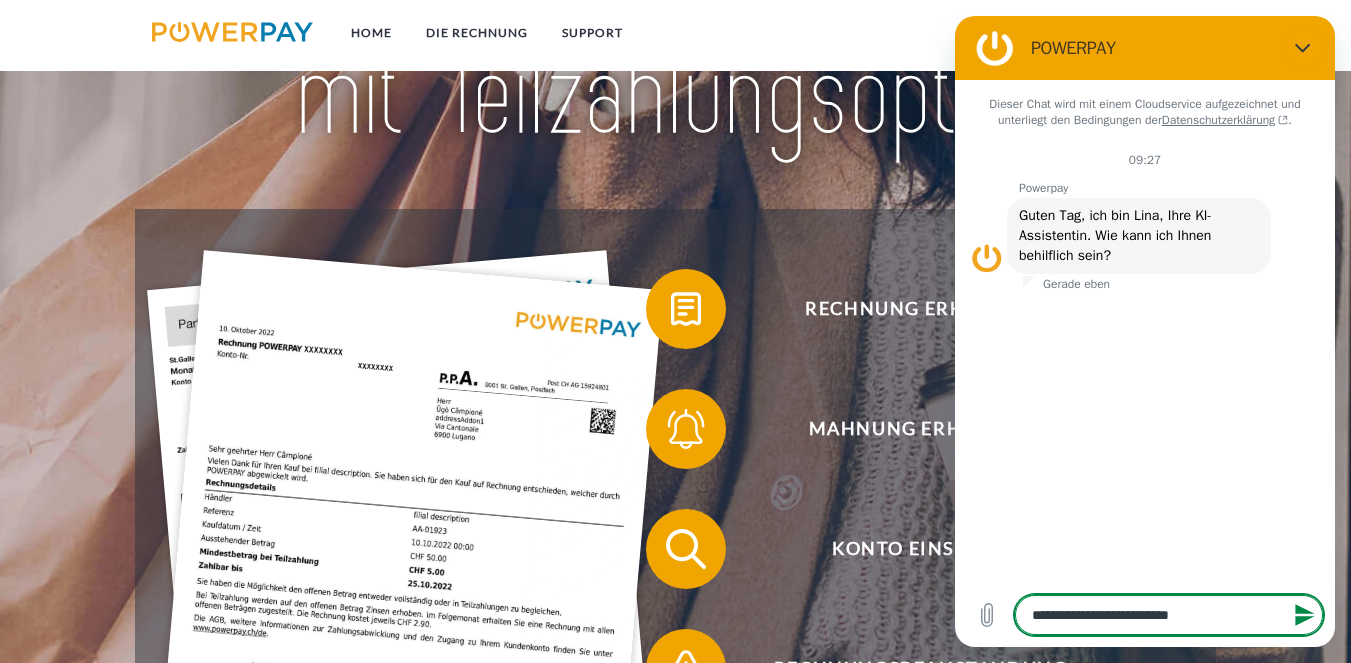 type on "**********" 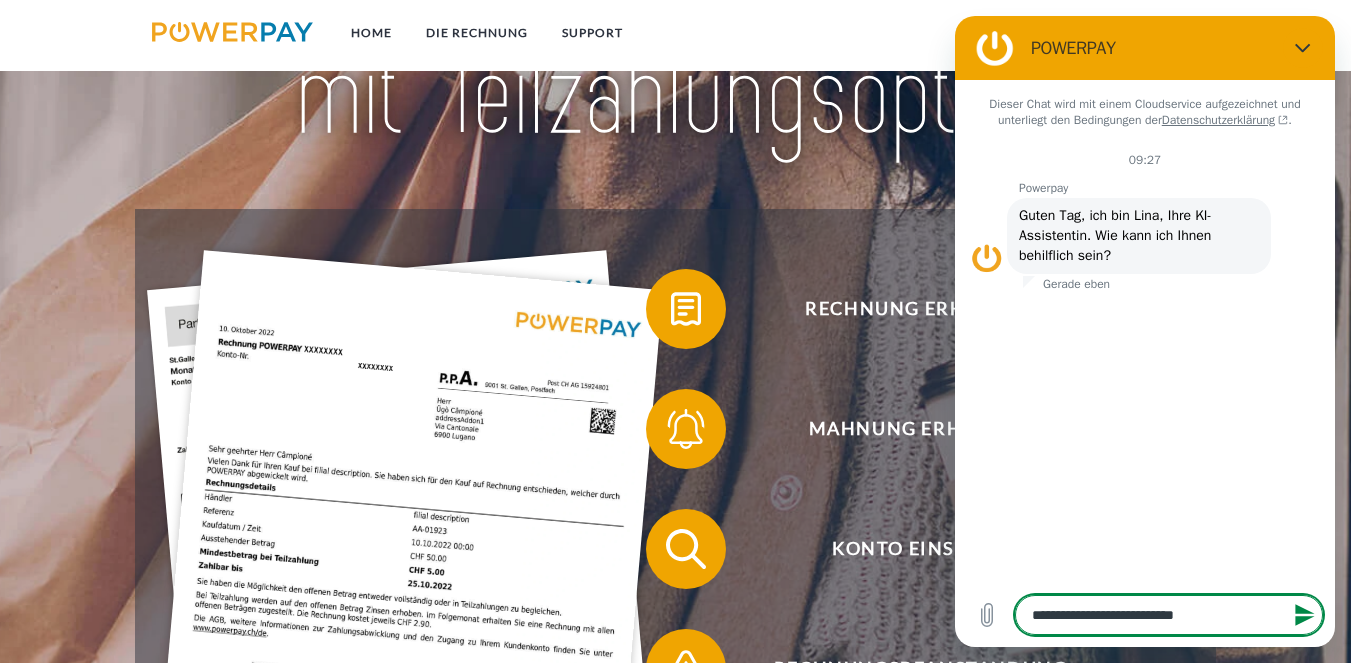 type on "*" 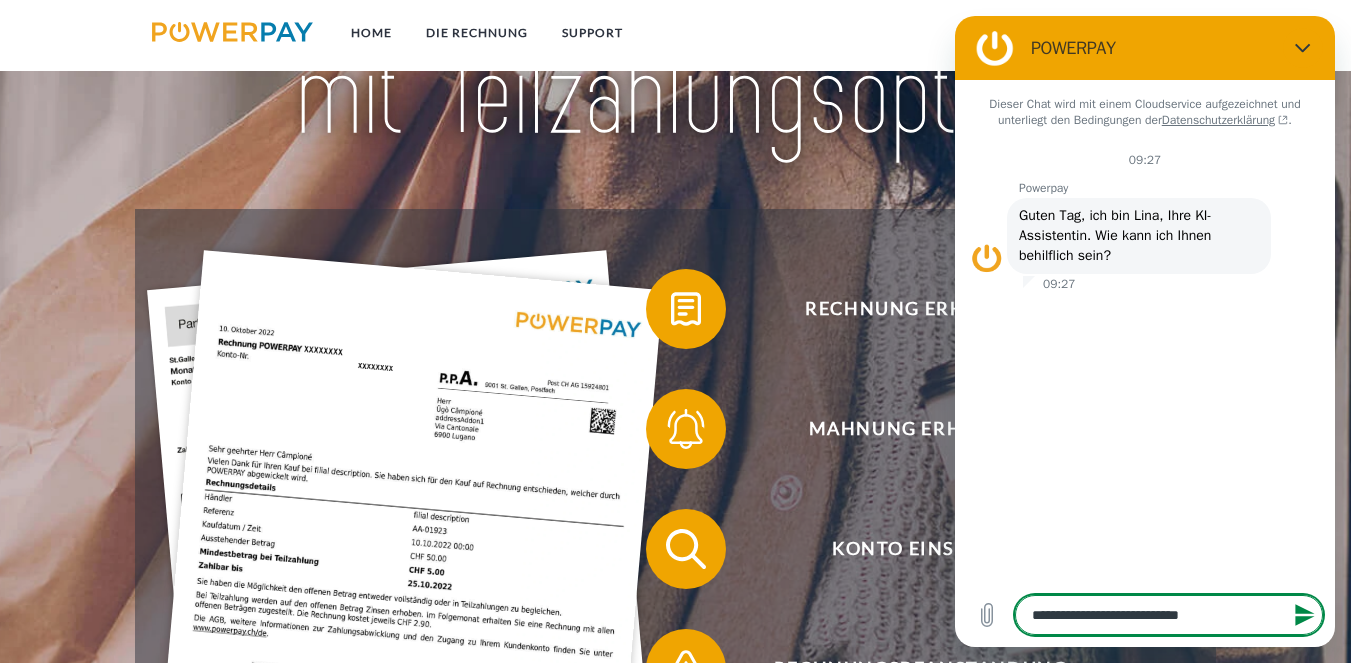 type on "**********" 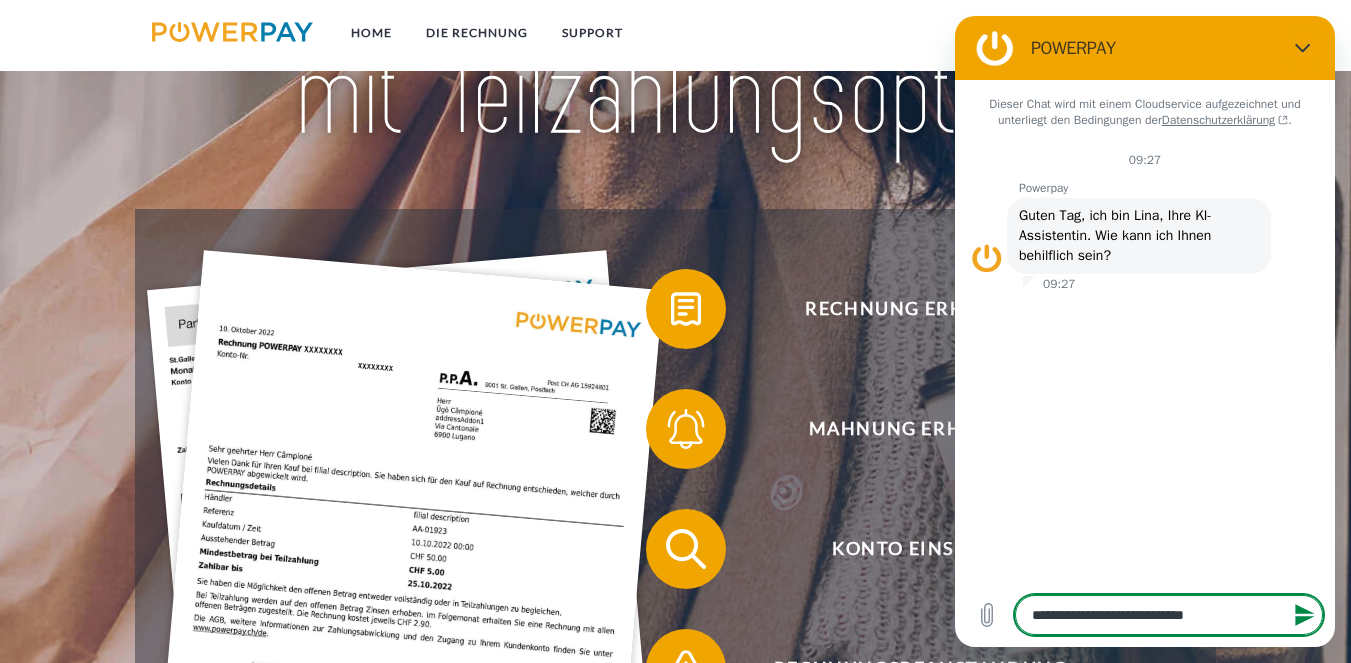 type on "**********" 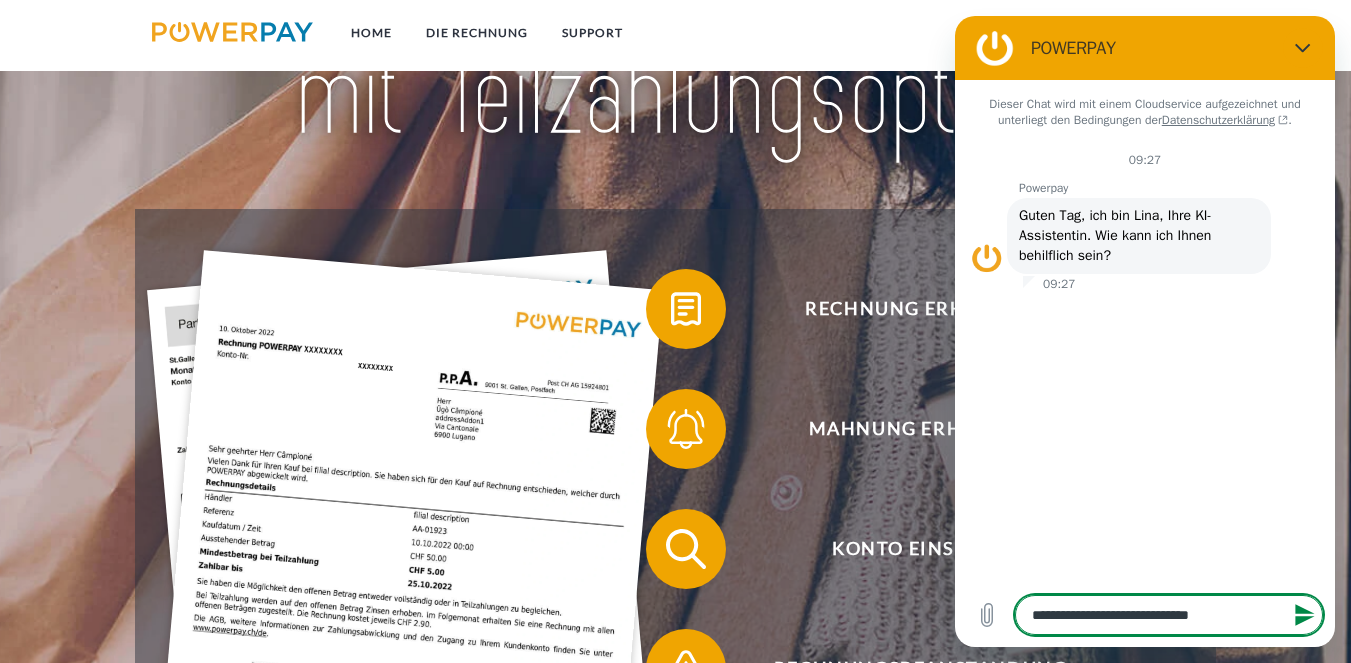 type on "**********" 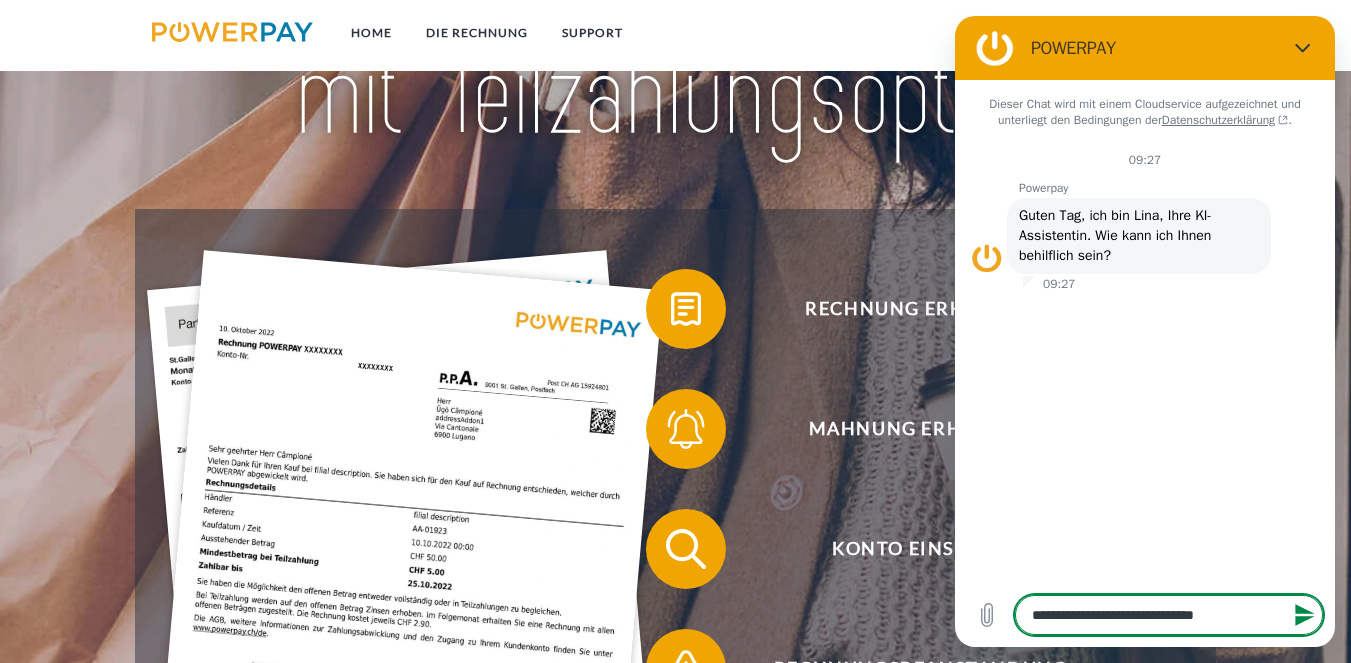 type on "**********" 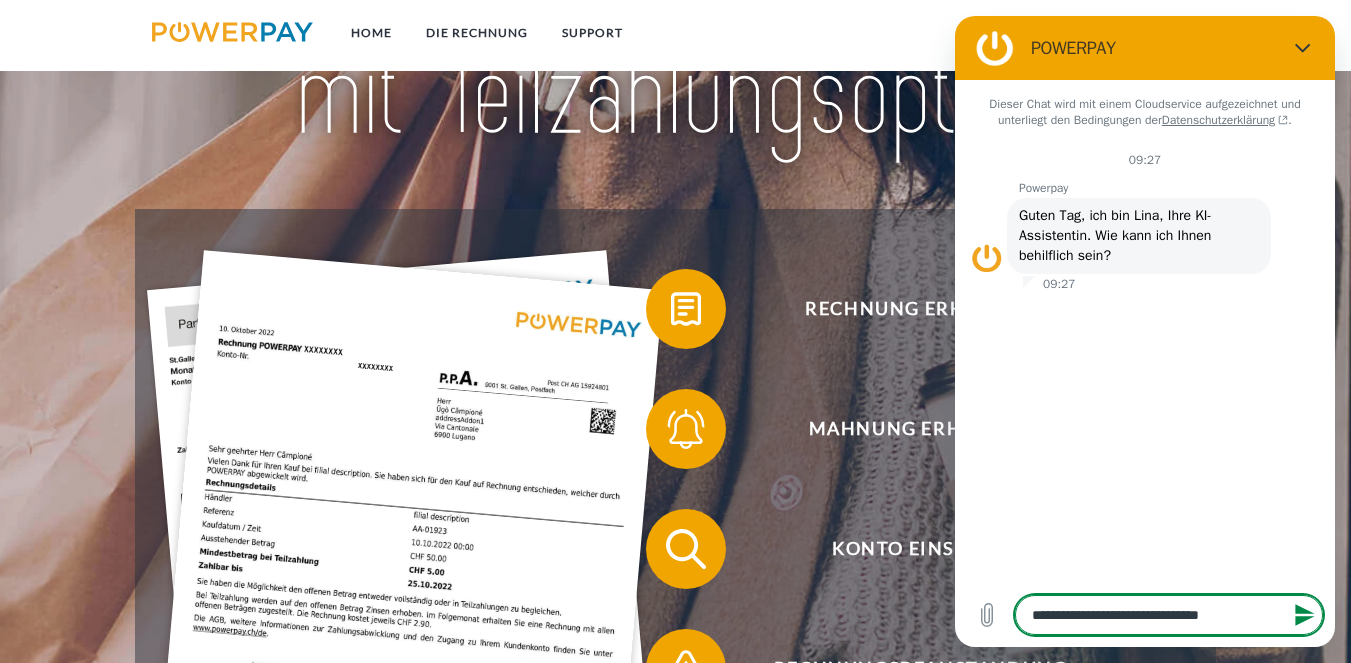 type on "**********" 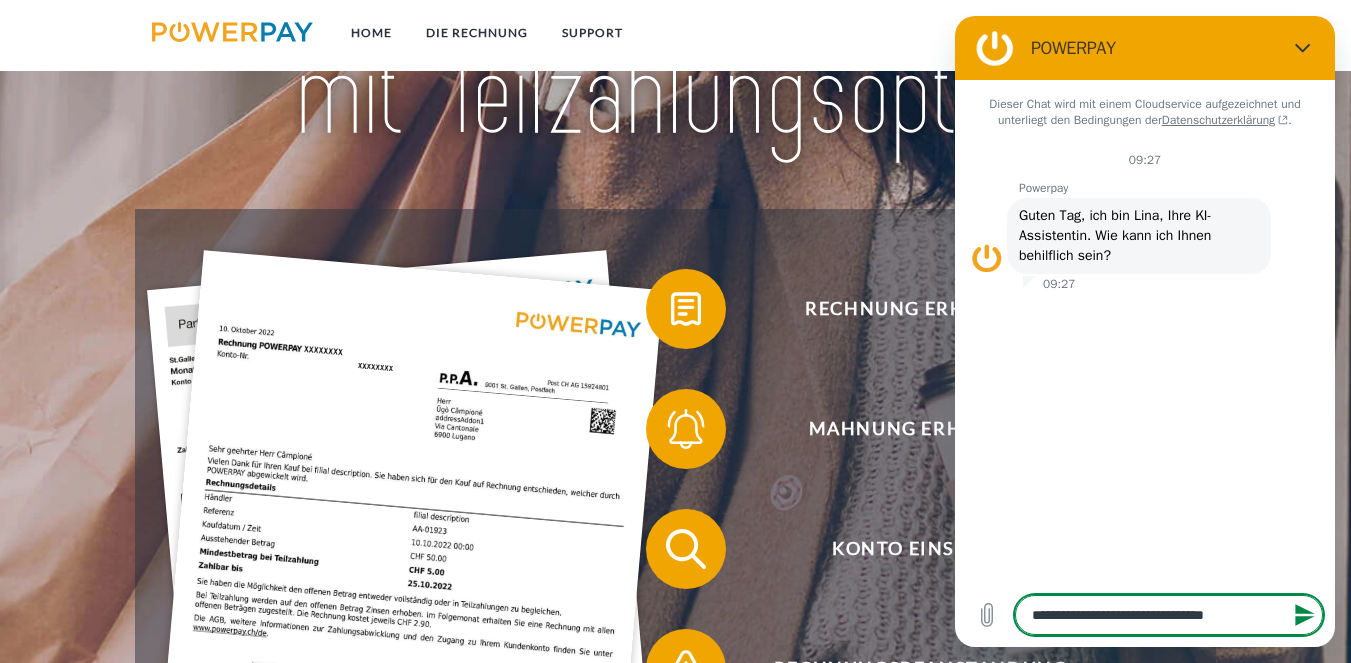 type on "**********" 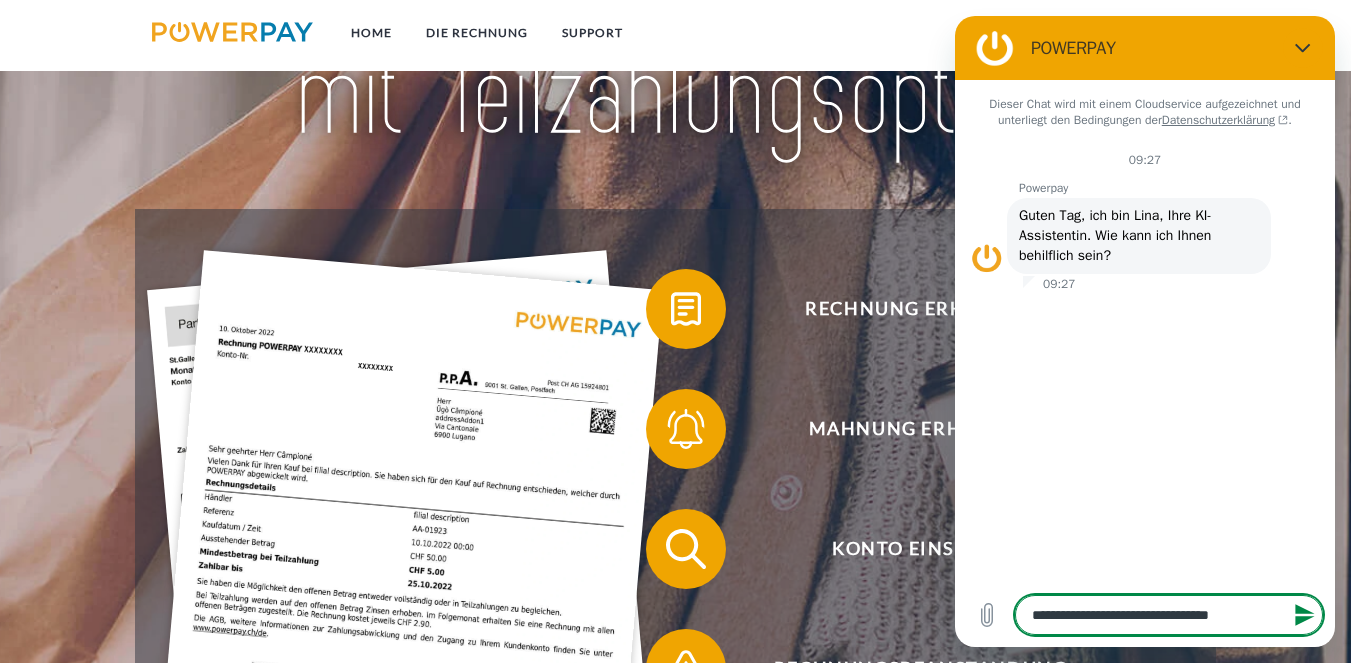 type on "**********" 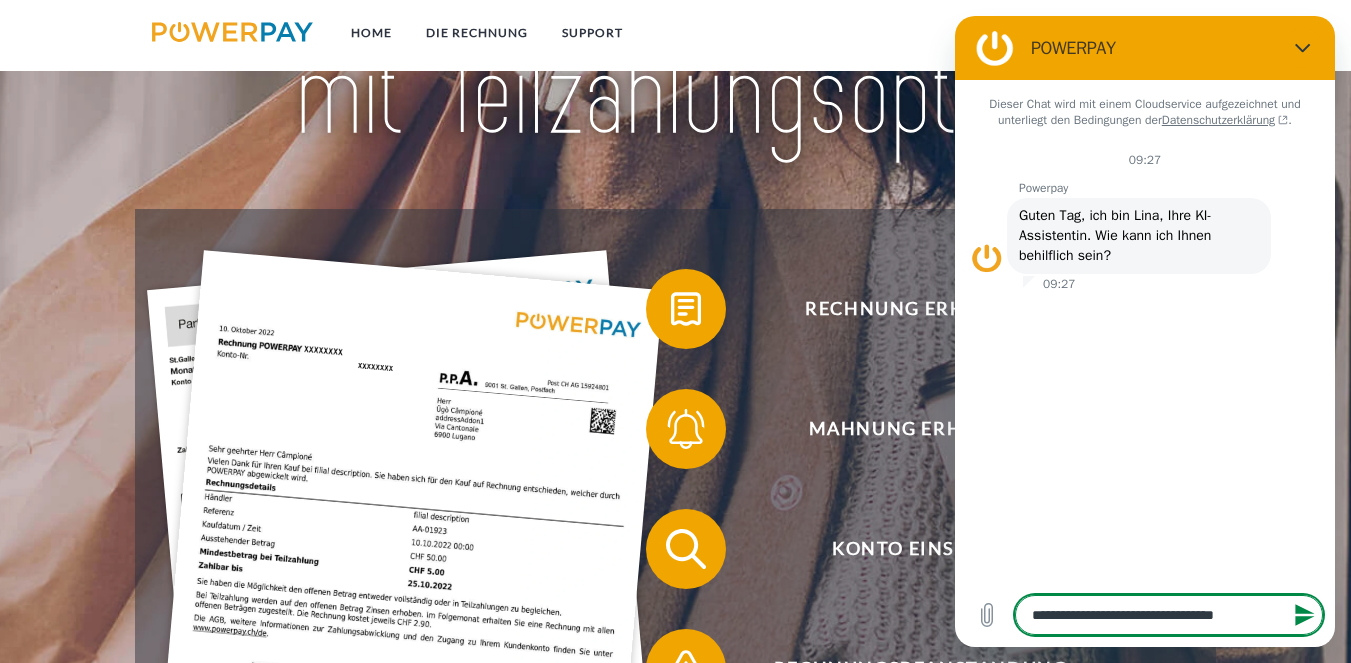 type on "**********" 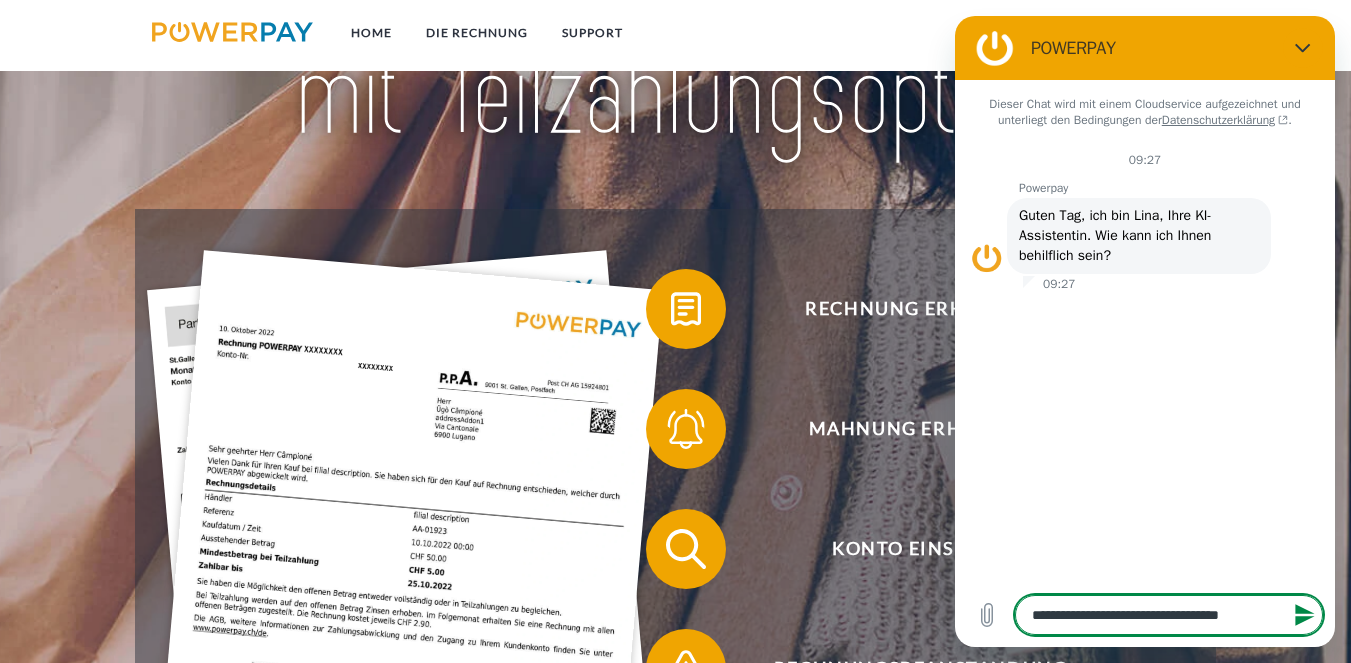 type on "**********" 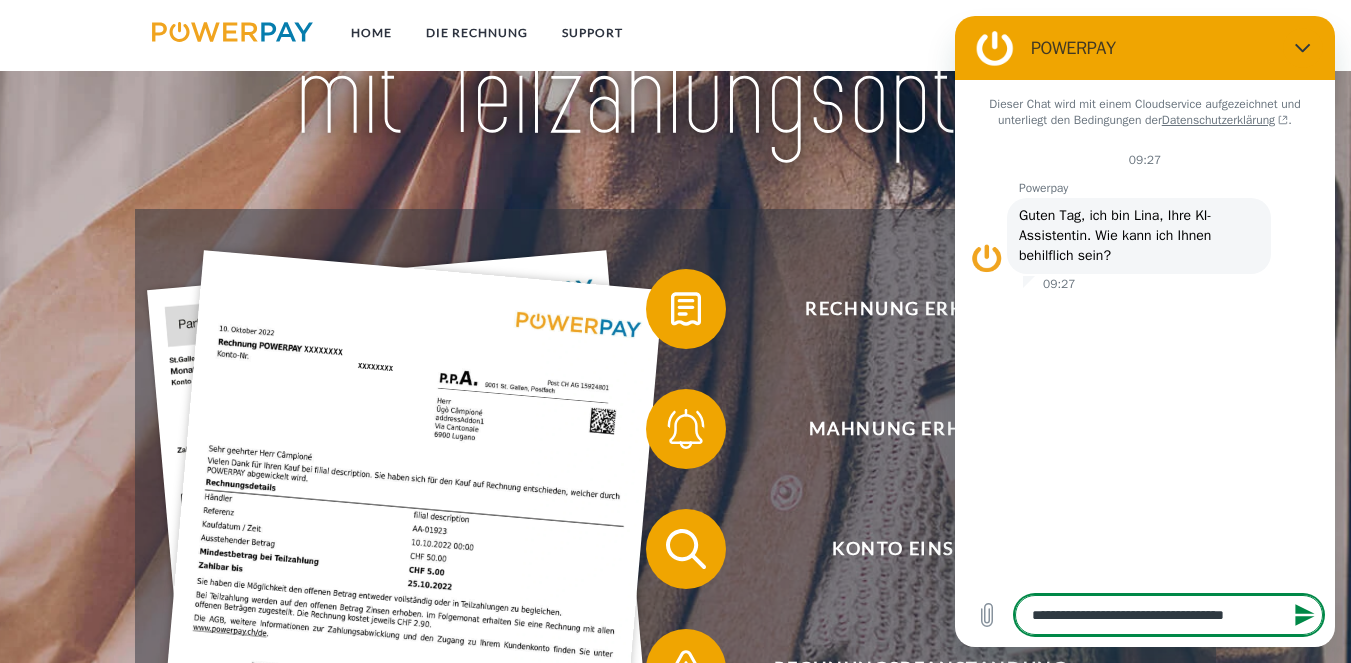 type on "**********" 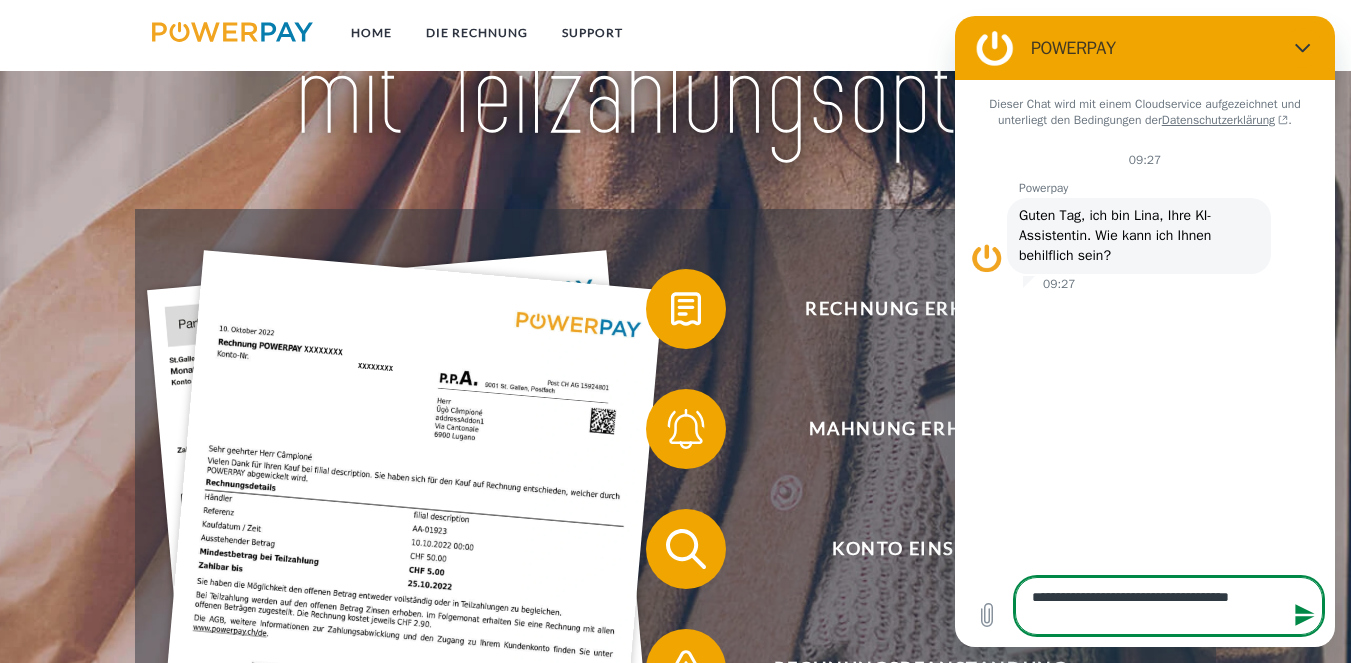 type on "**********" 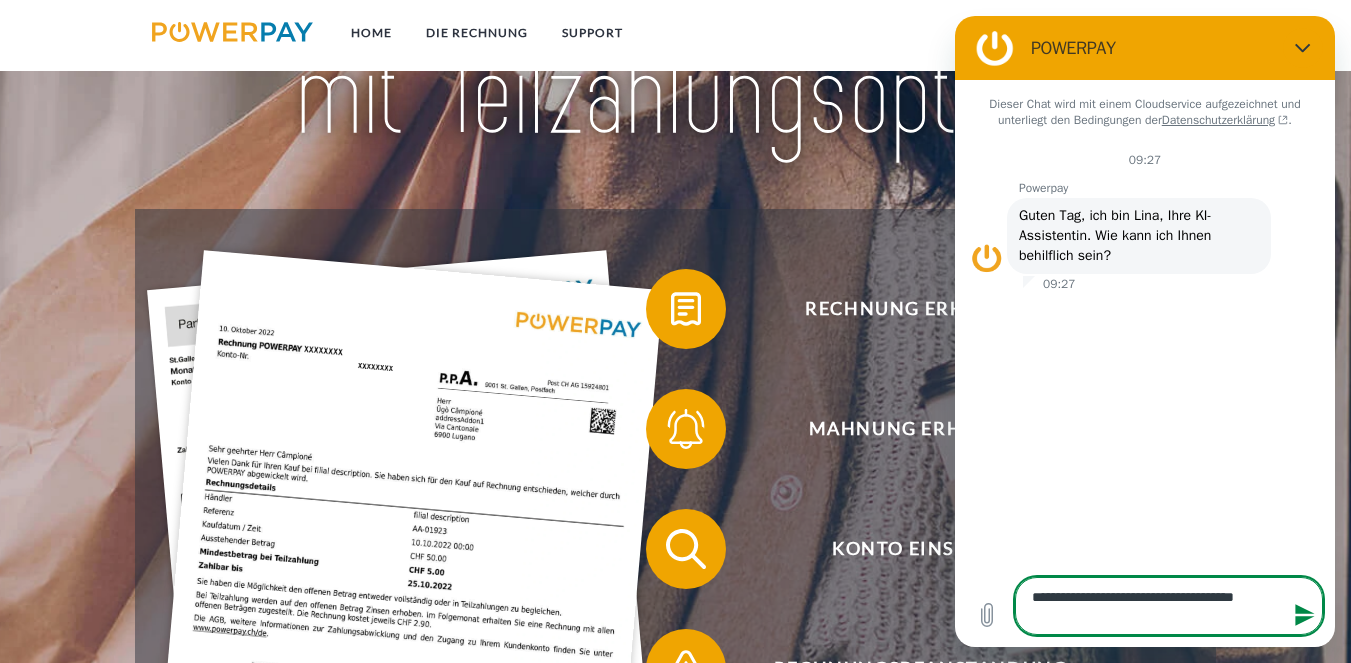 type on "**********" 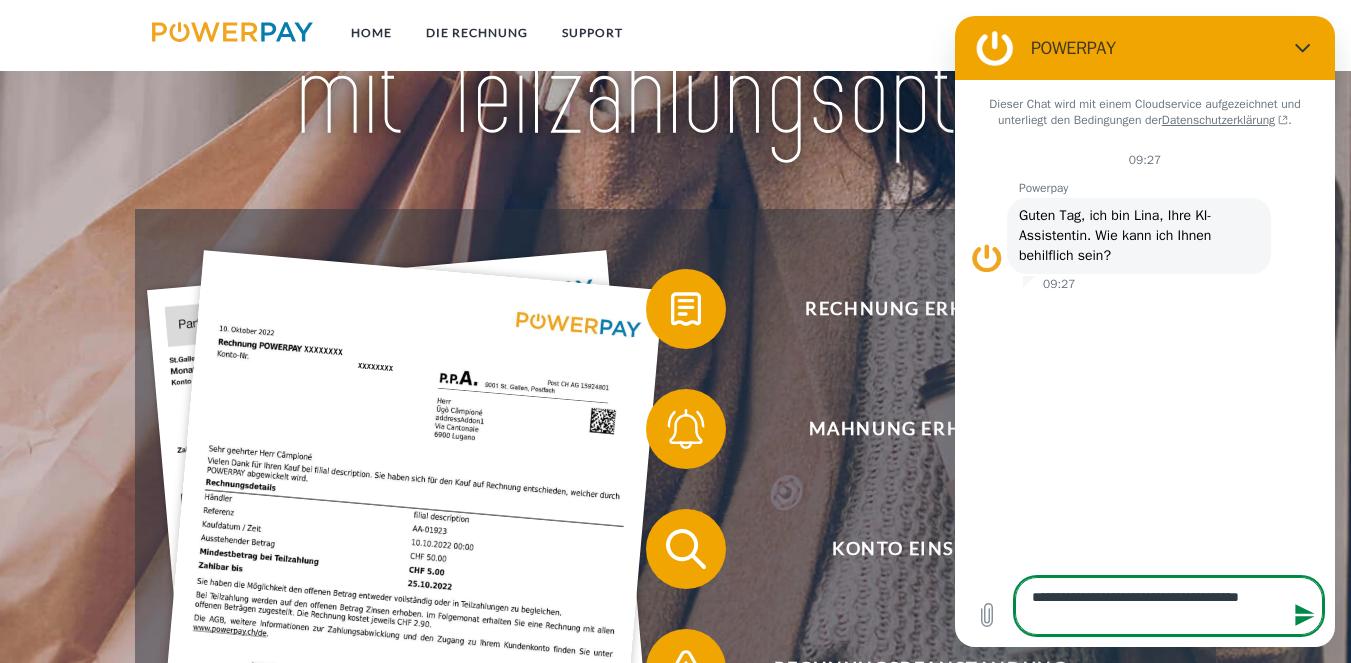 type on "**********" 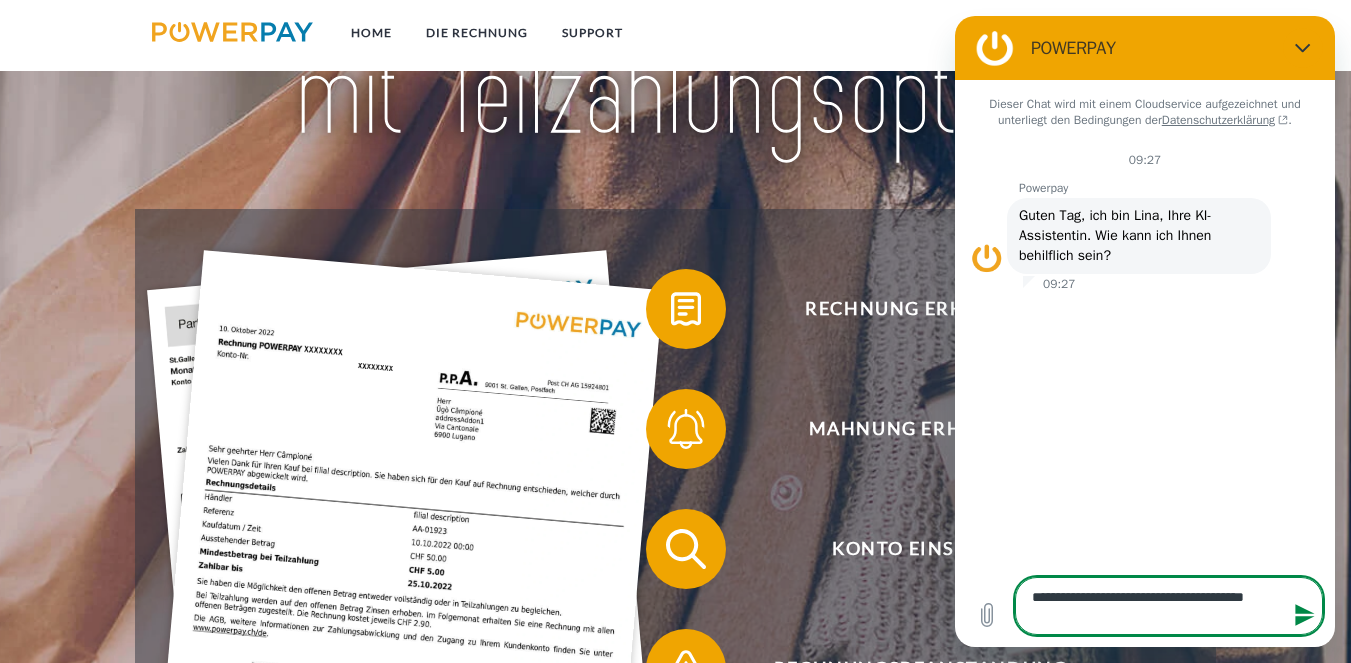 type on "**********" 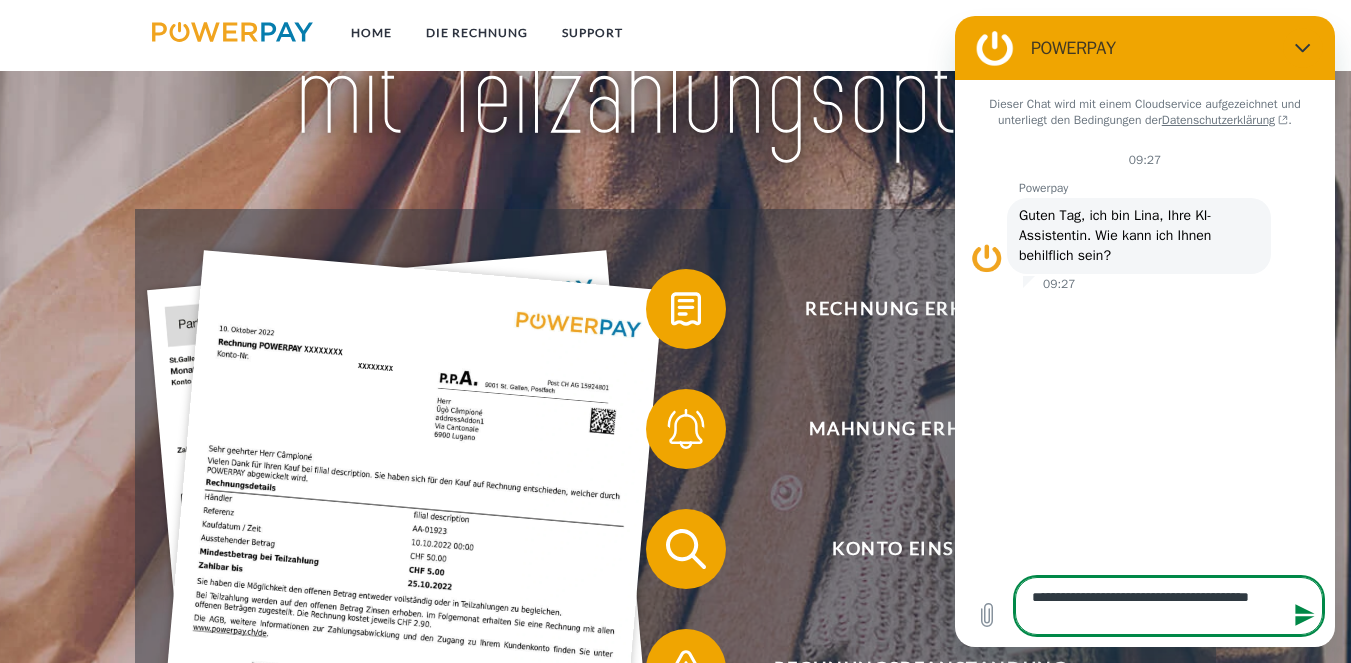 type on "**********" 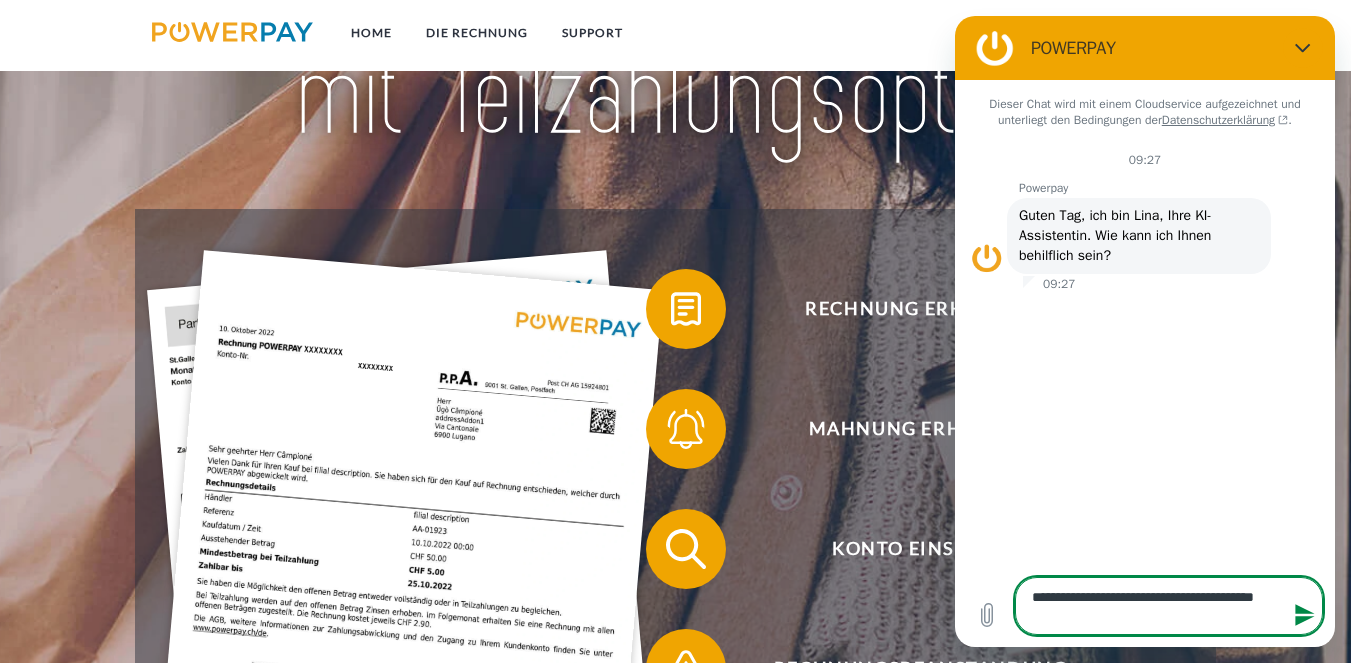type on "**********" 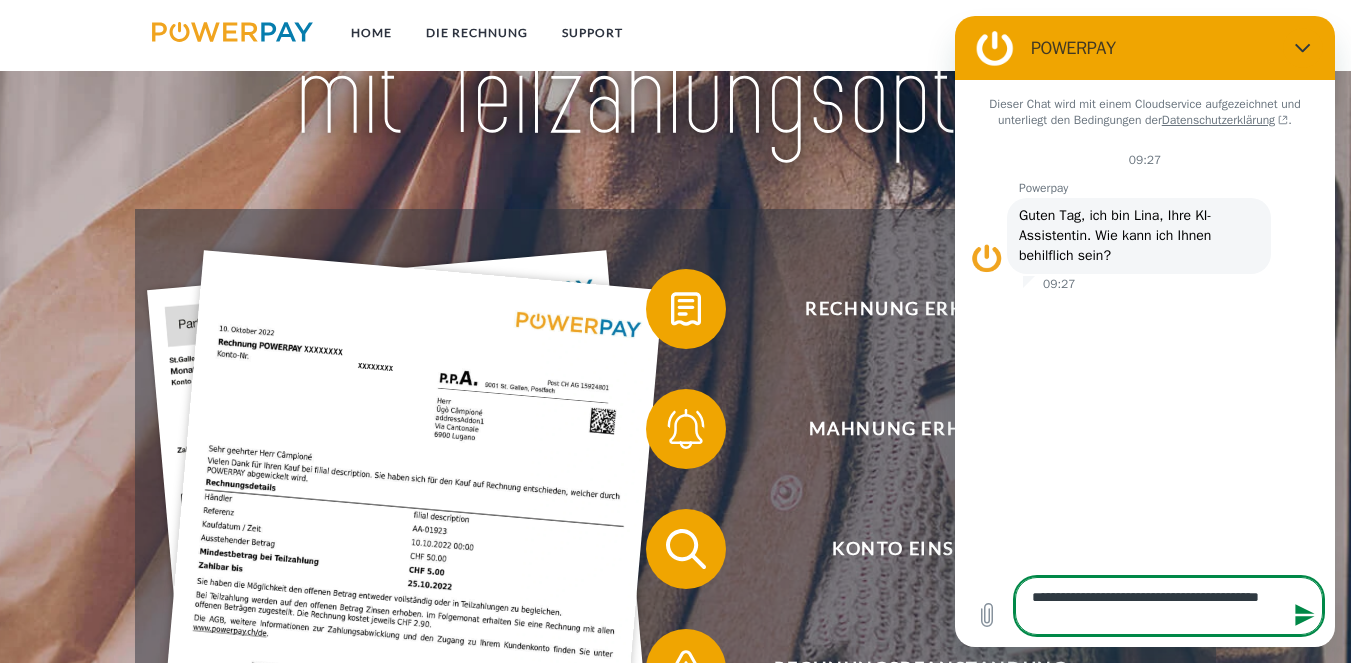 type on "**********" 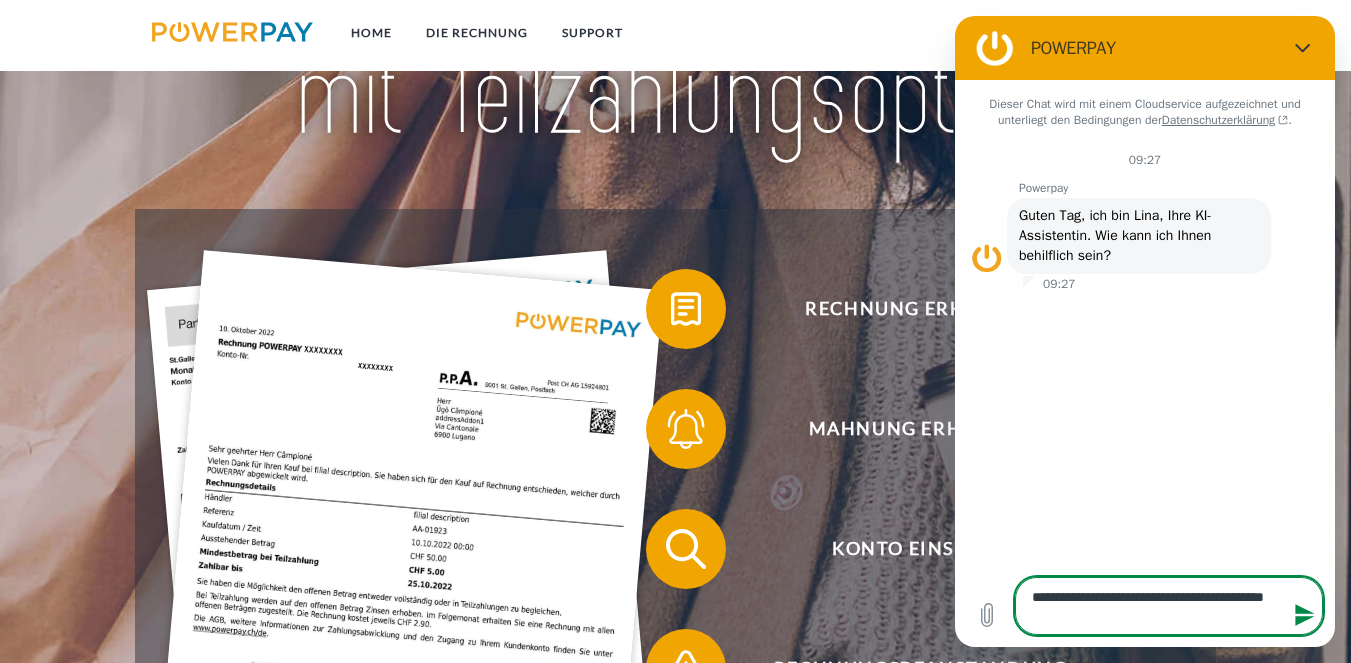 type on "**********" 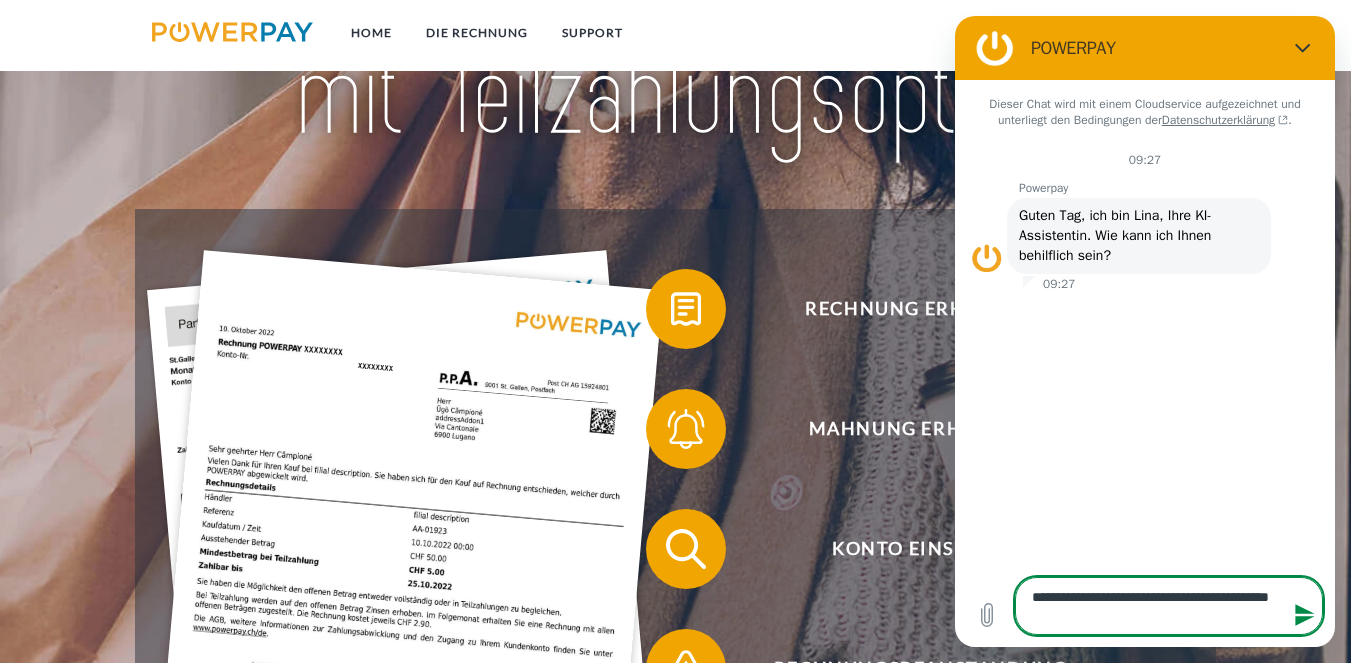 type on "**********" 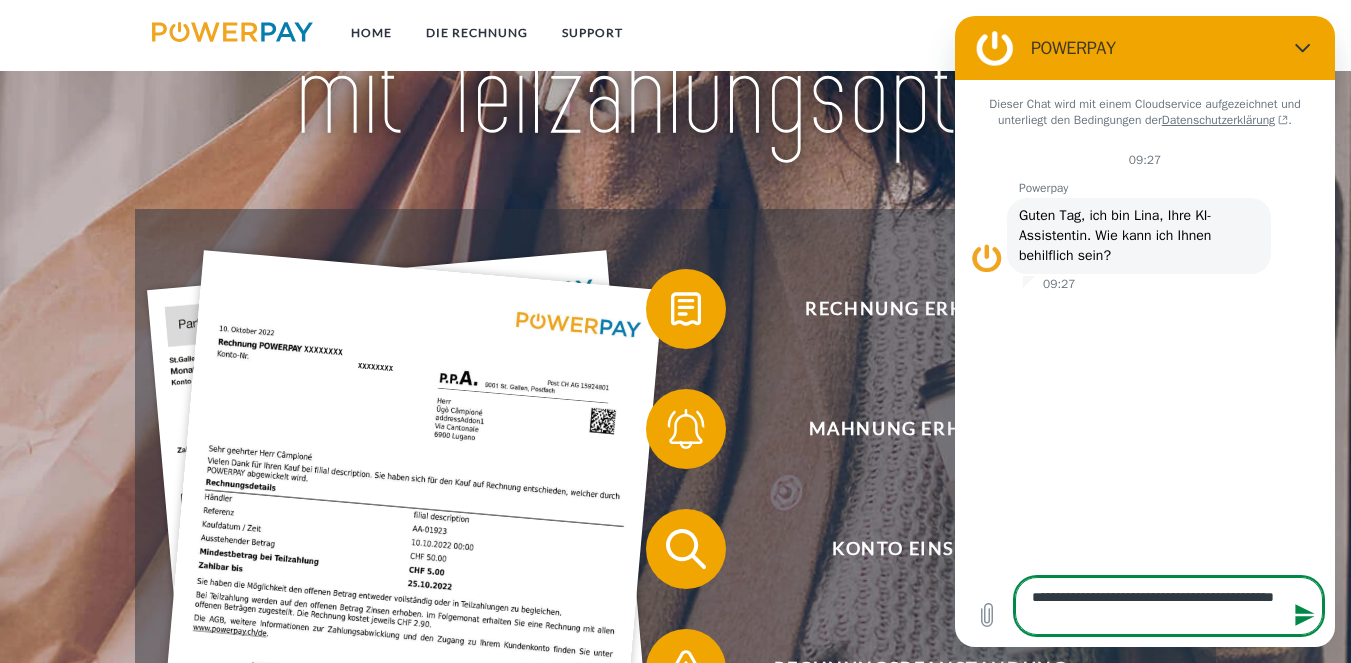 type on "**********" 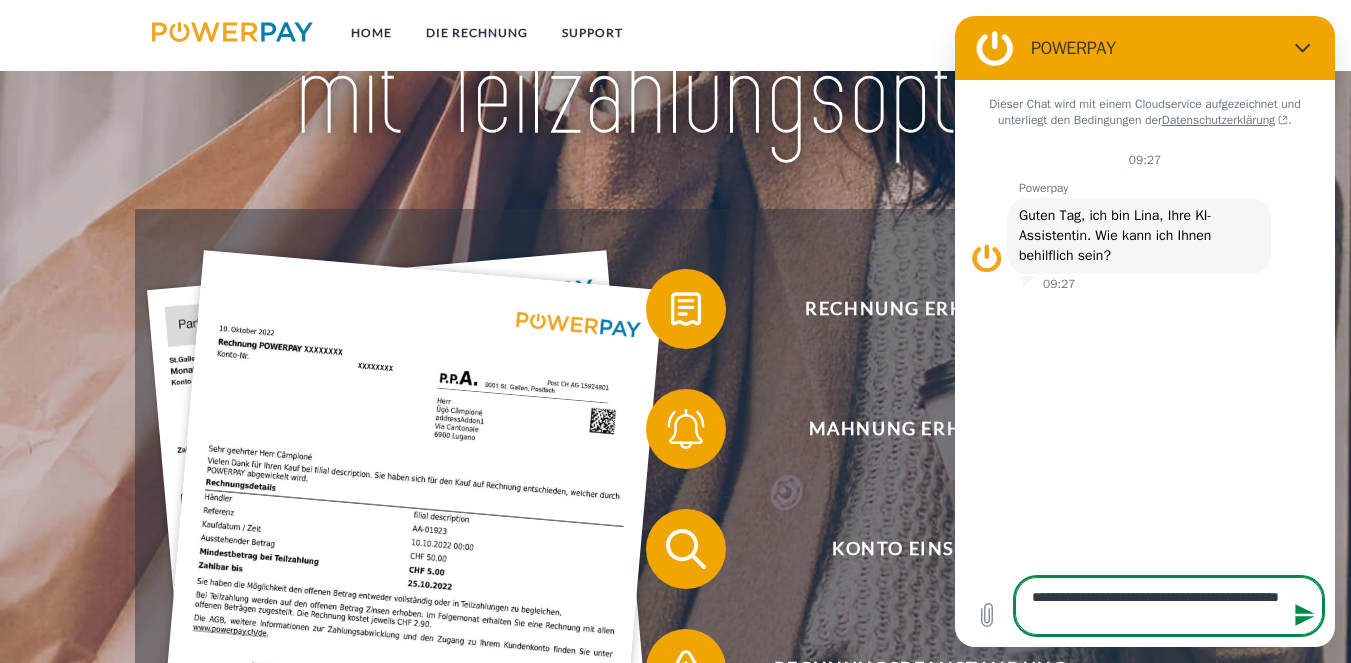 type on "**********" 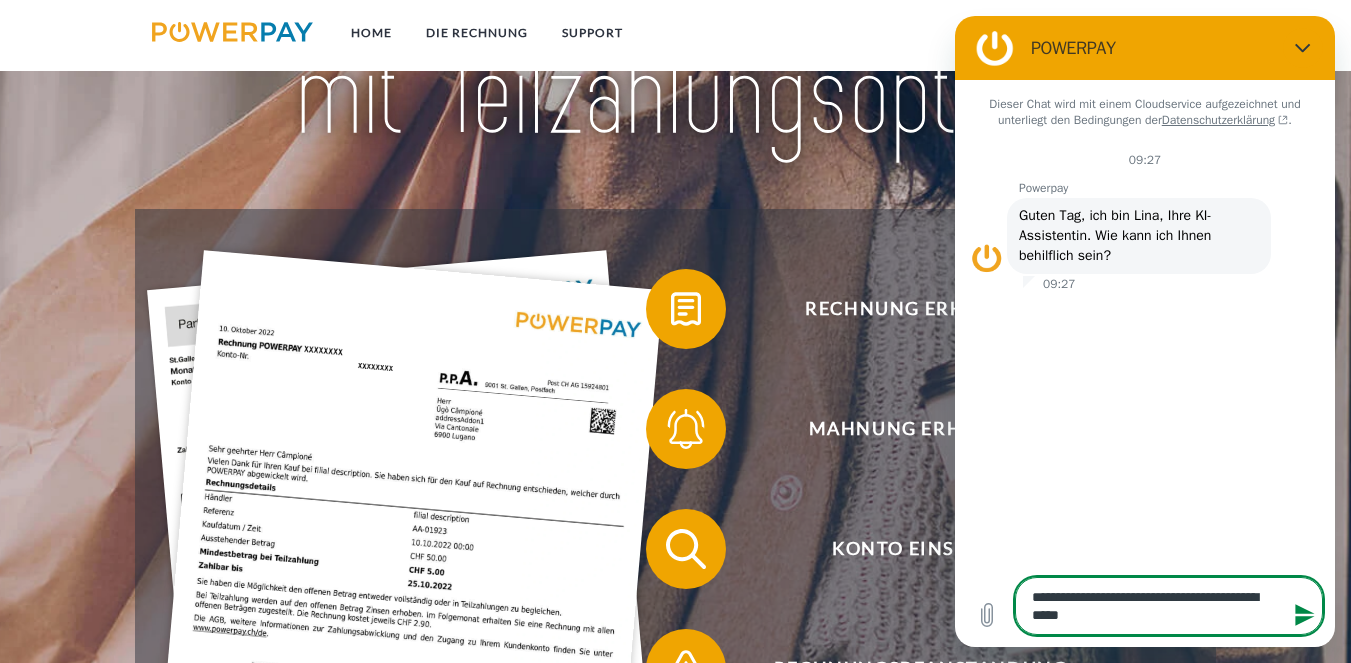 type on "**********" 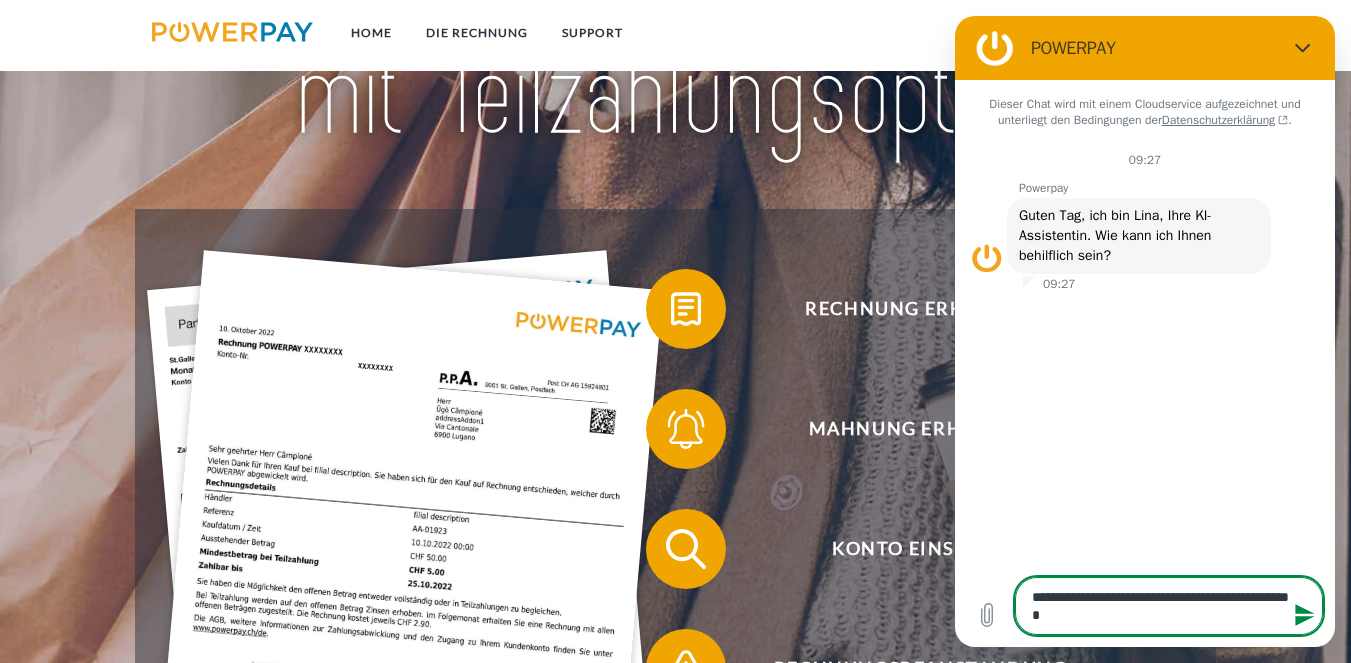 type on "**********" 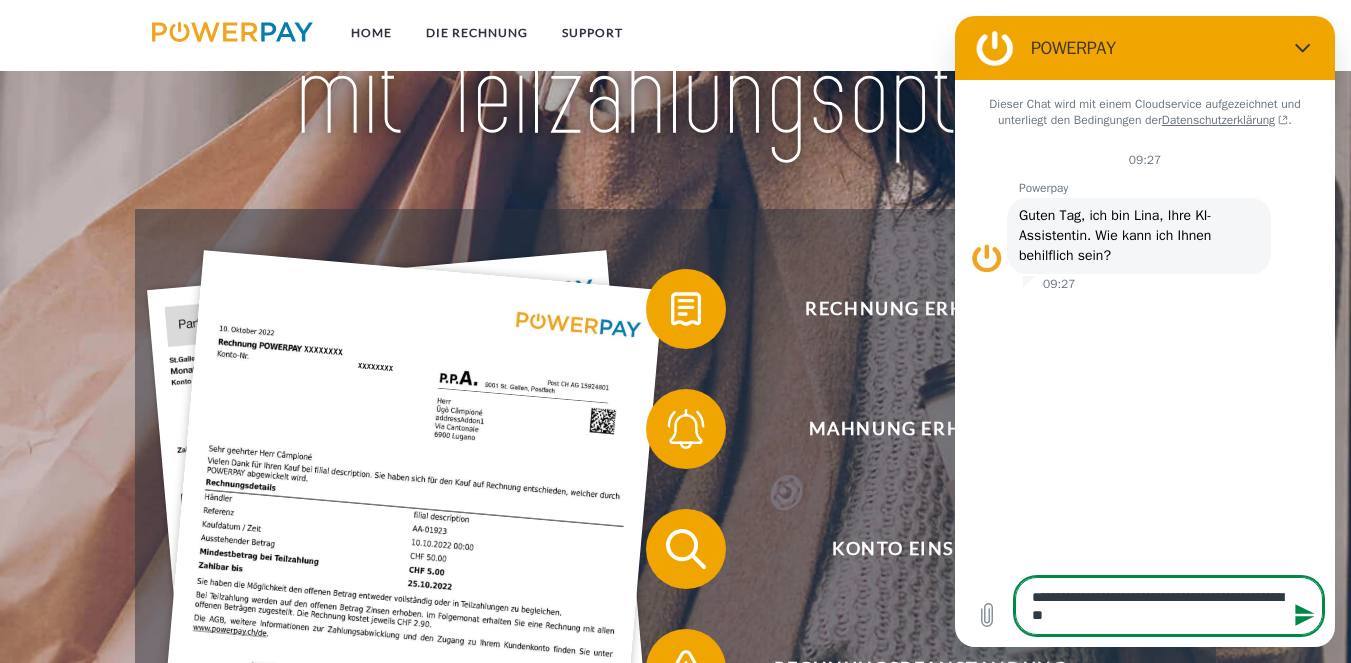 type on "**********" 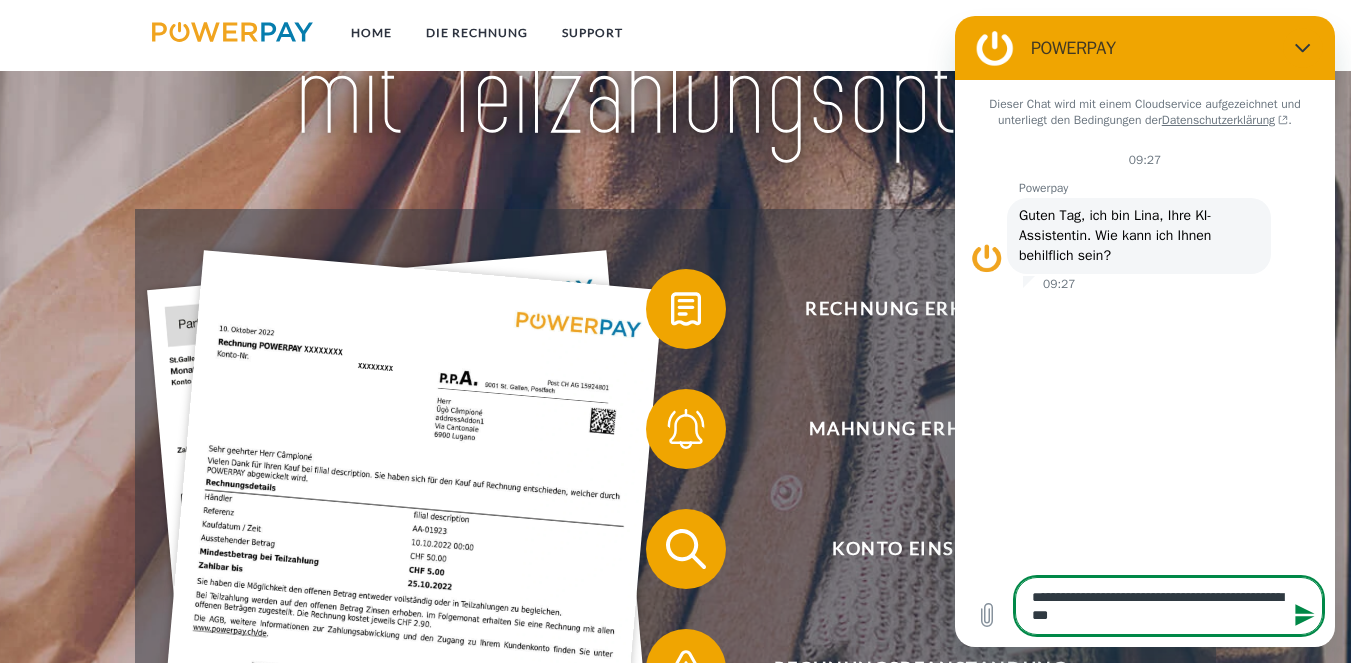 type on "**********" 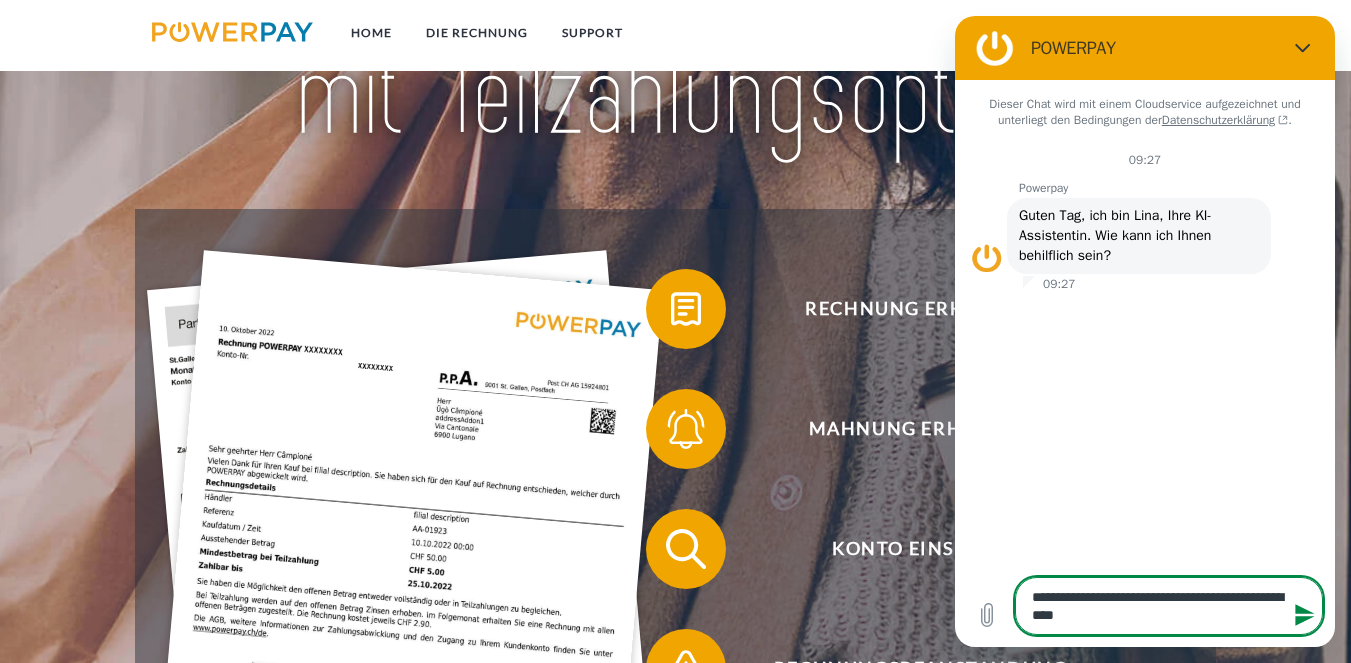 type on "**********" 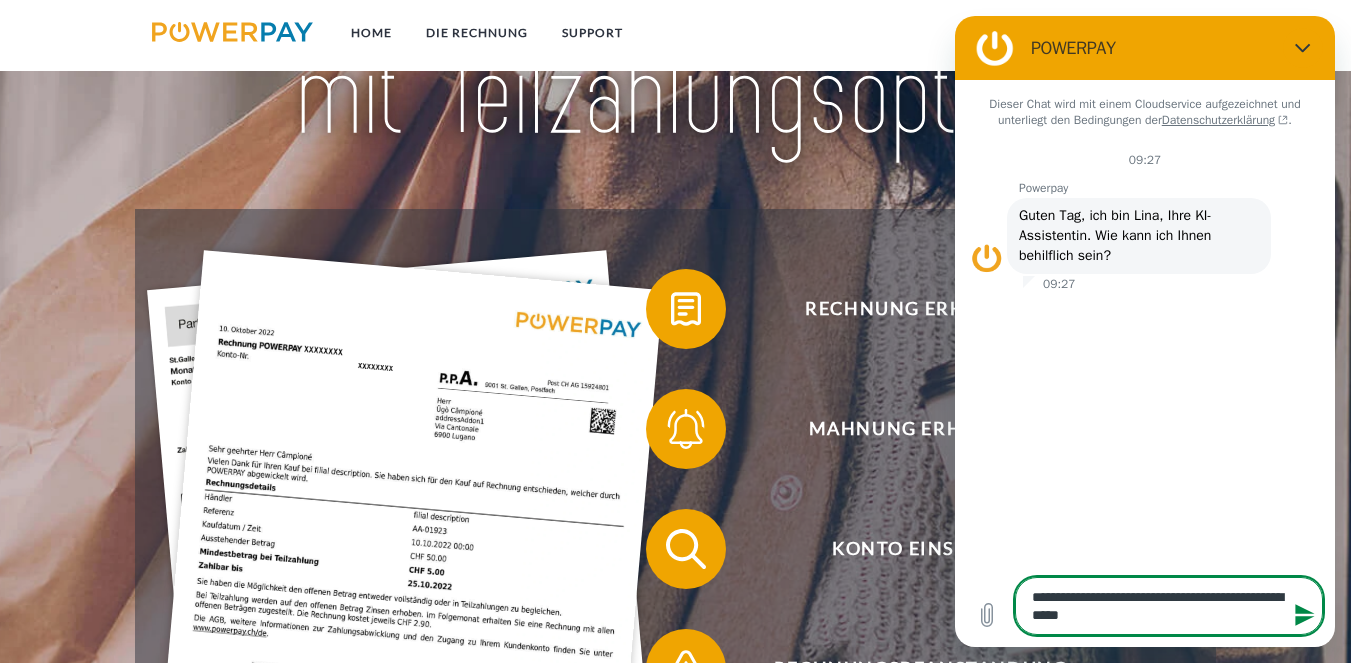 type on "**********" 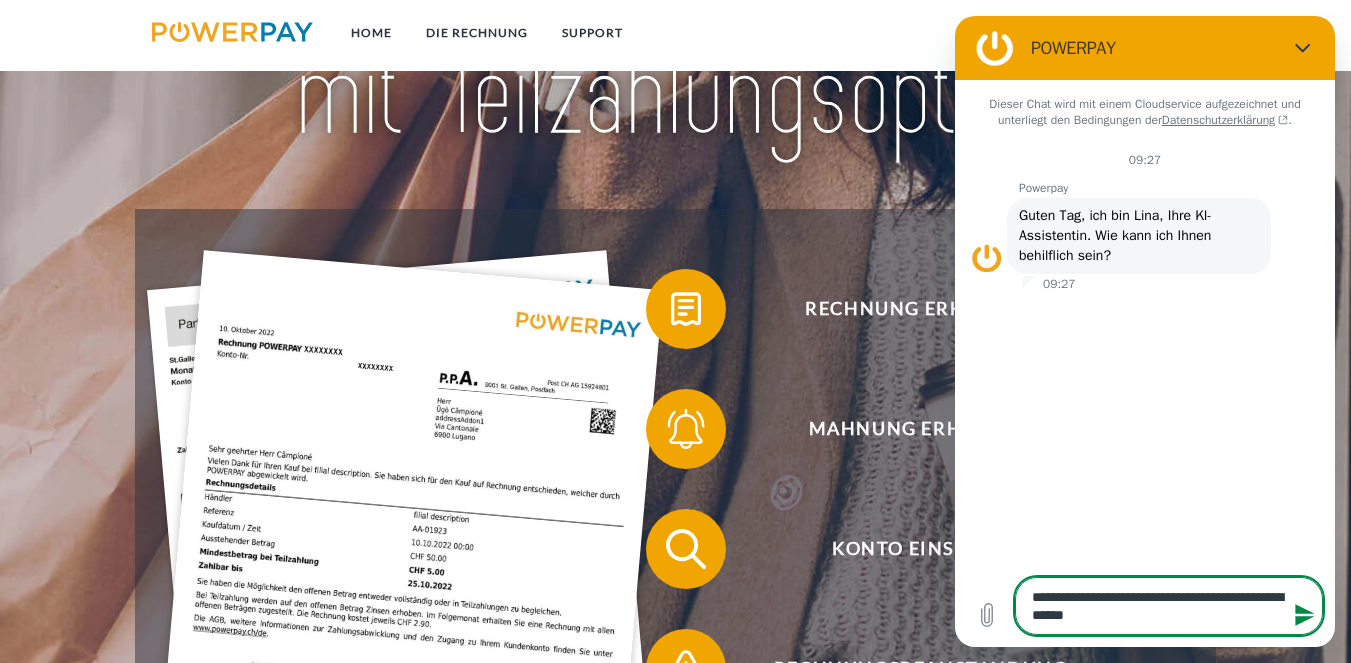 type on "**********" 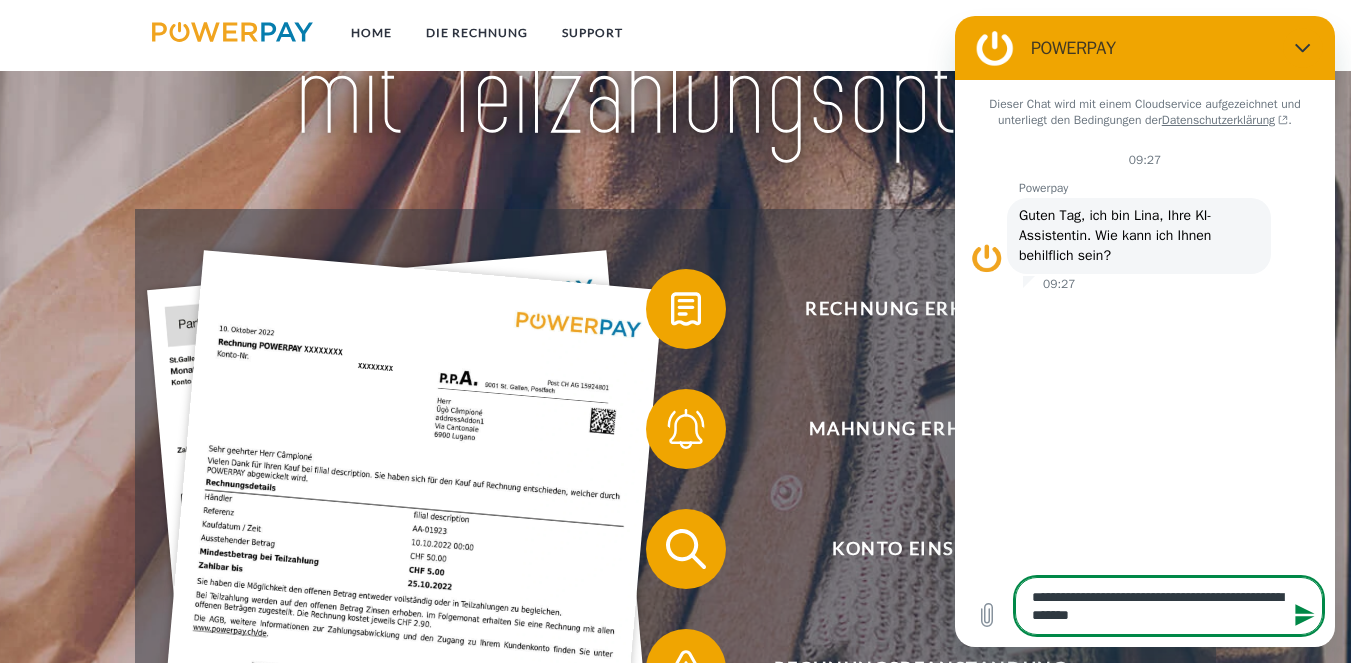 type on "*" 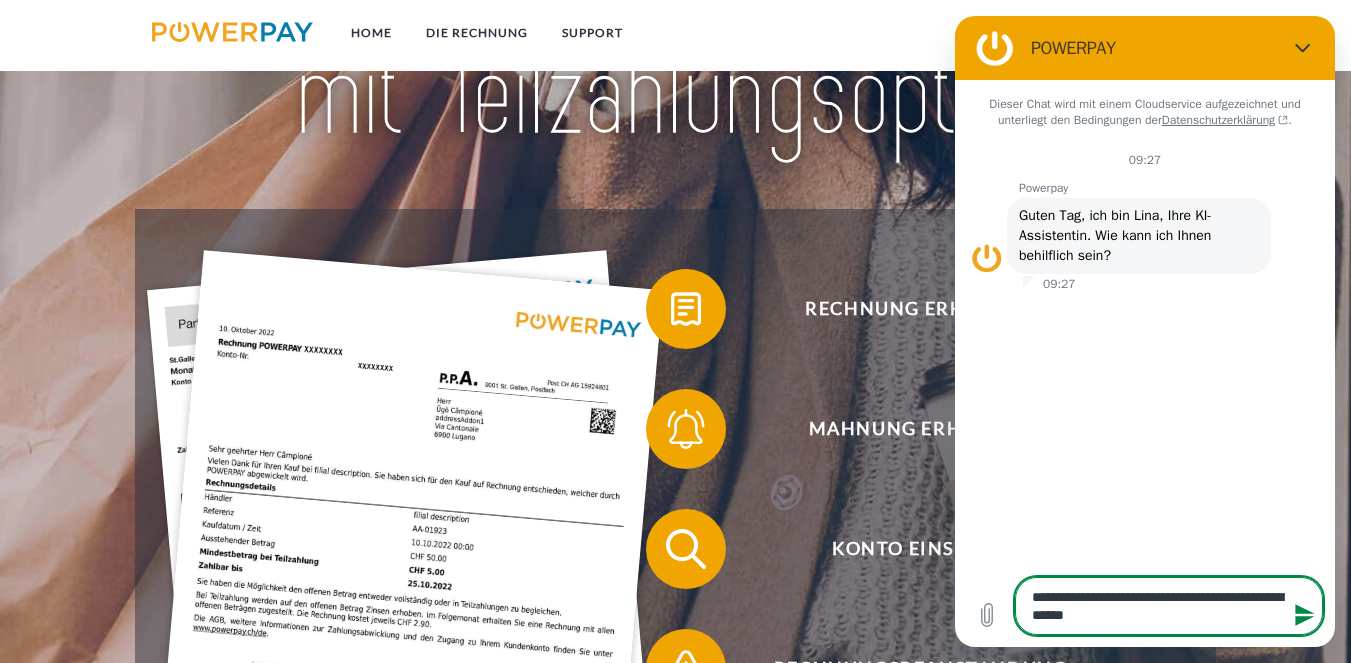 type on "**********" 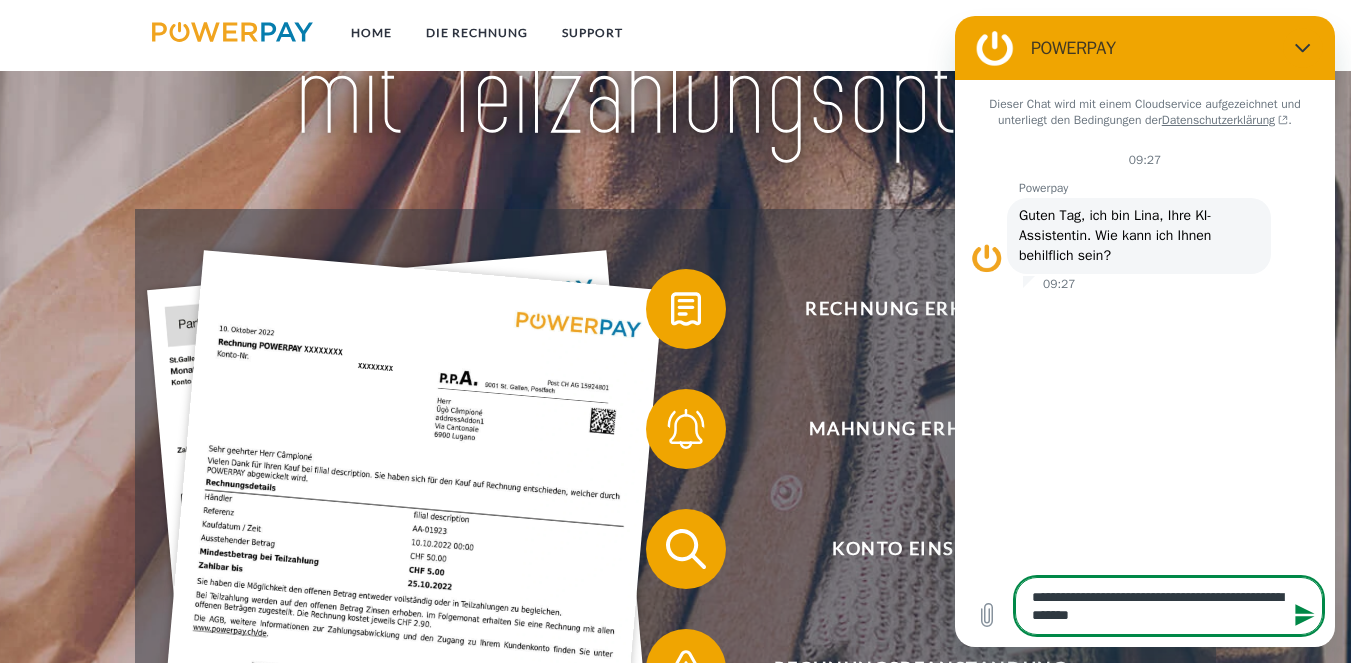 type on "**********" 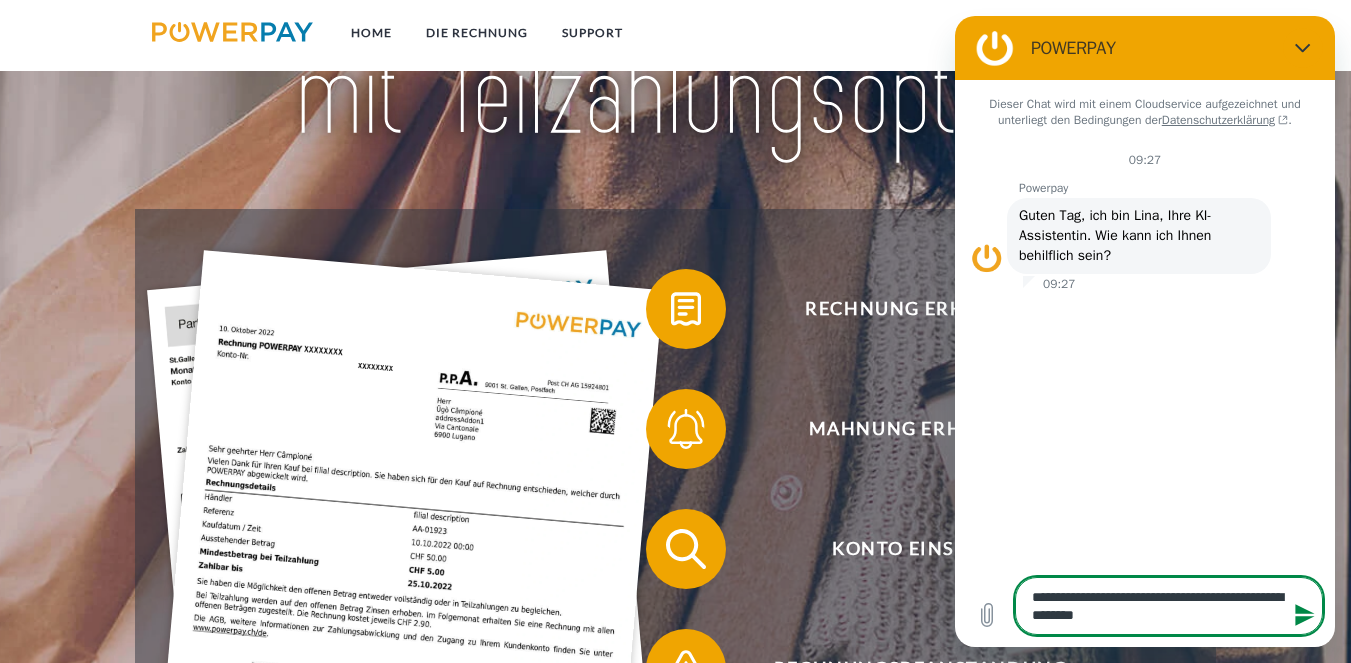type on "**********" 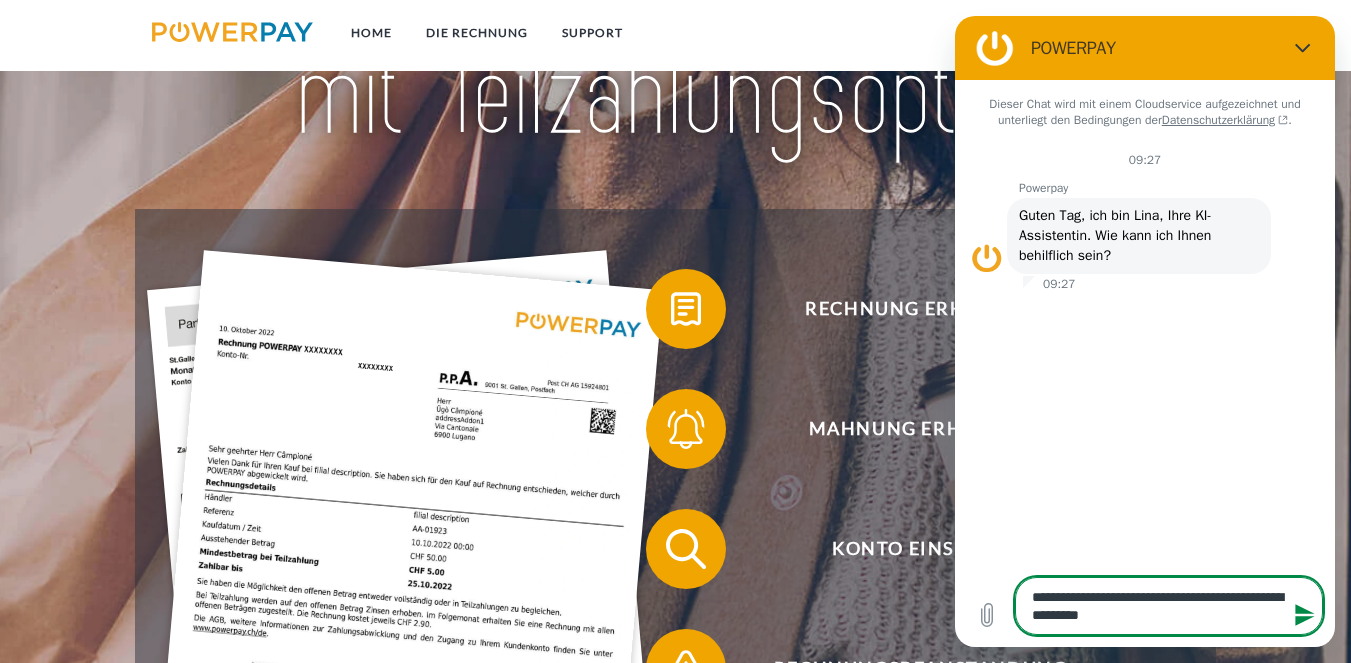 type on "**********" 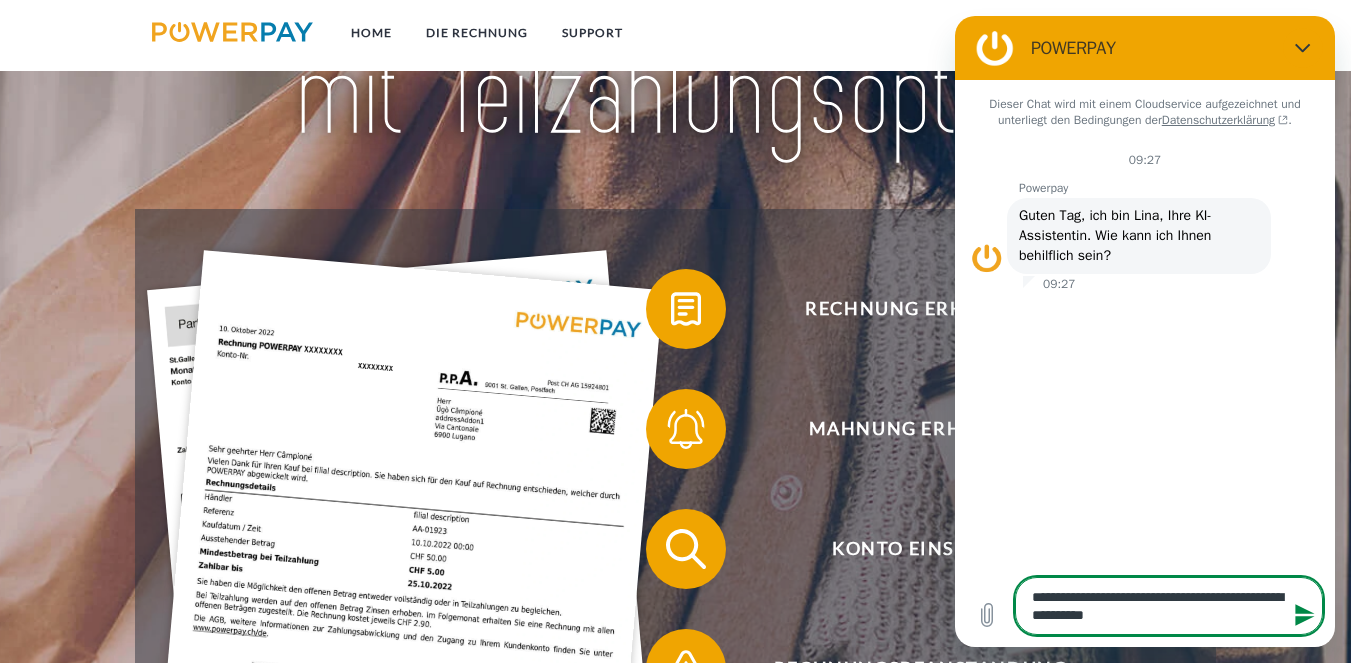 type on "**********" 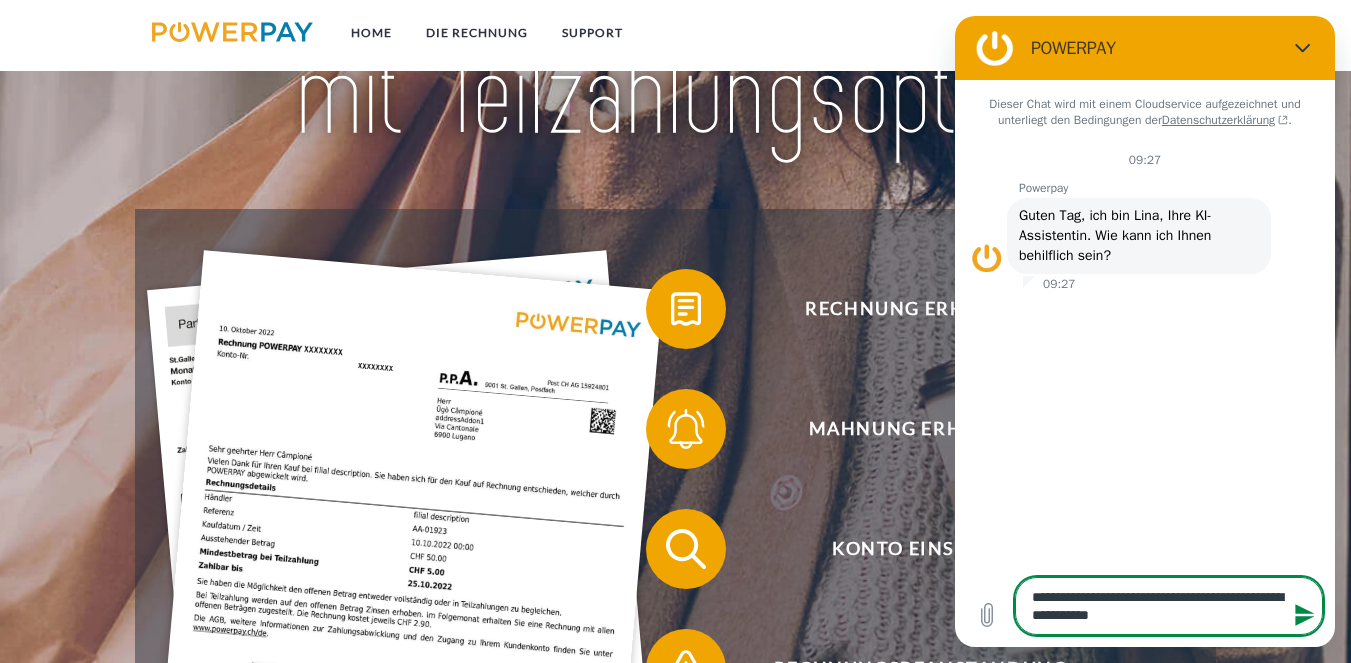 type on "**********" 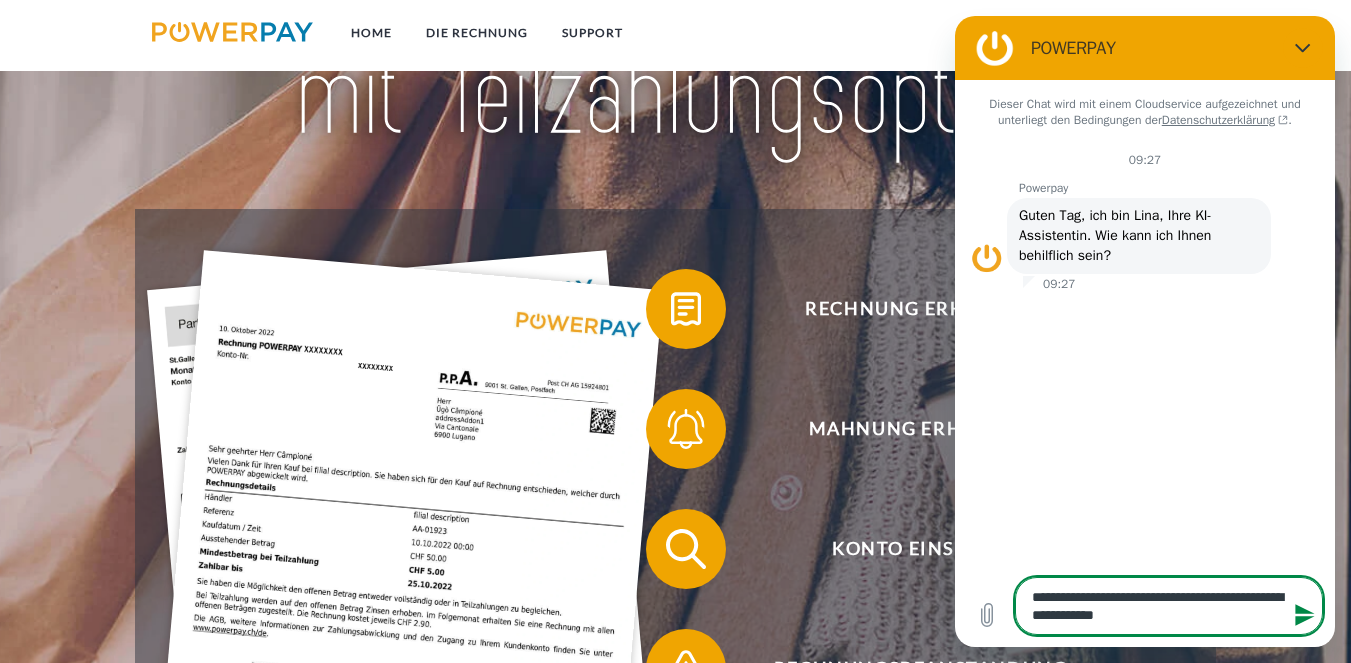 type on "**********" 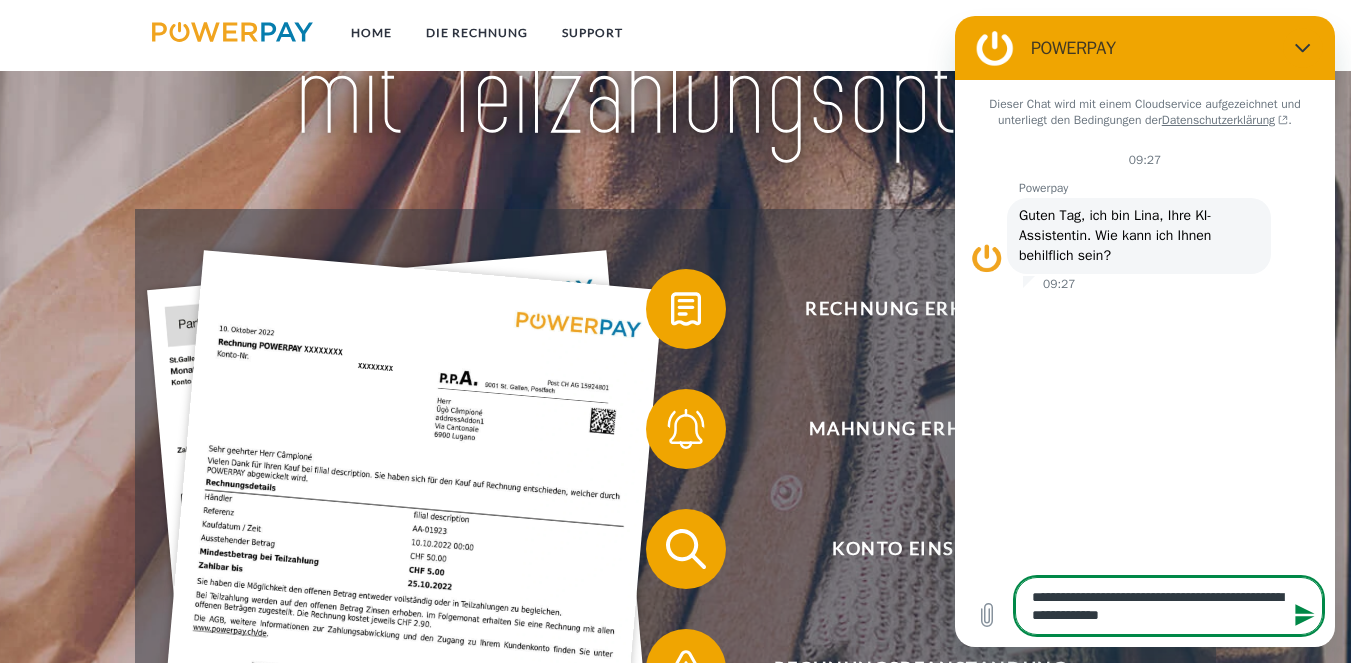 type on "**********" 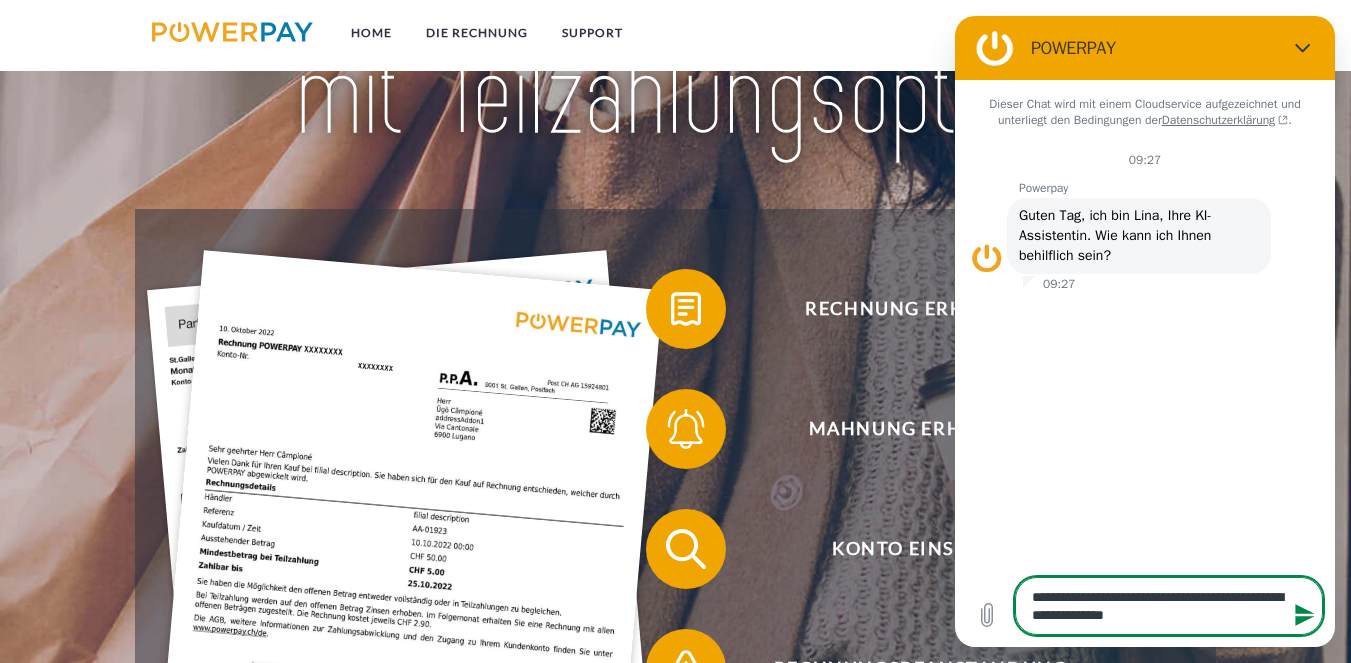 type on "**********" 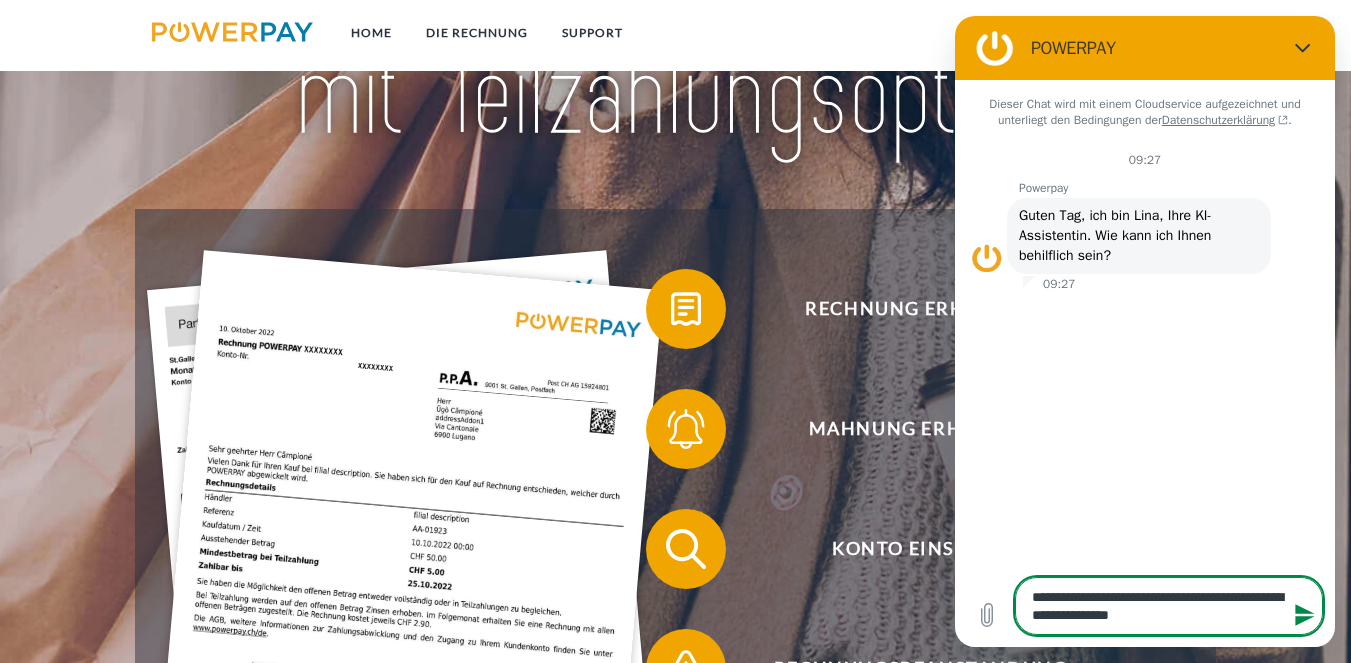 type on "**********" 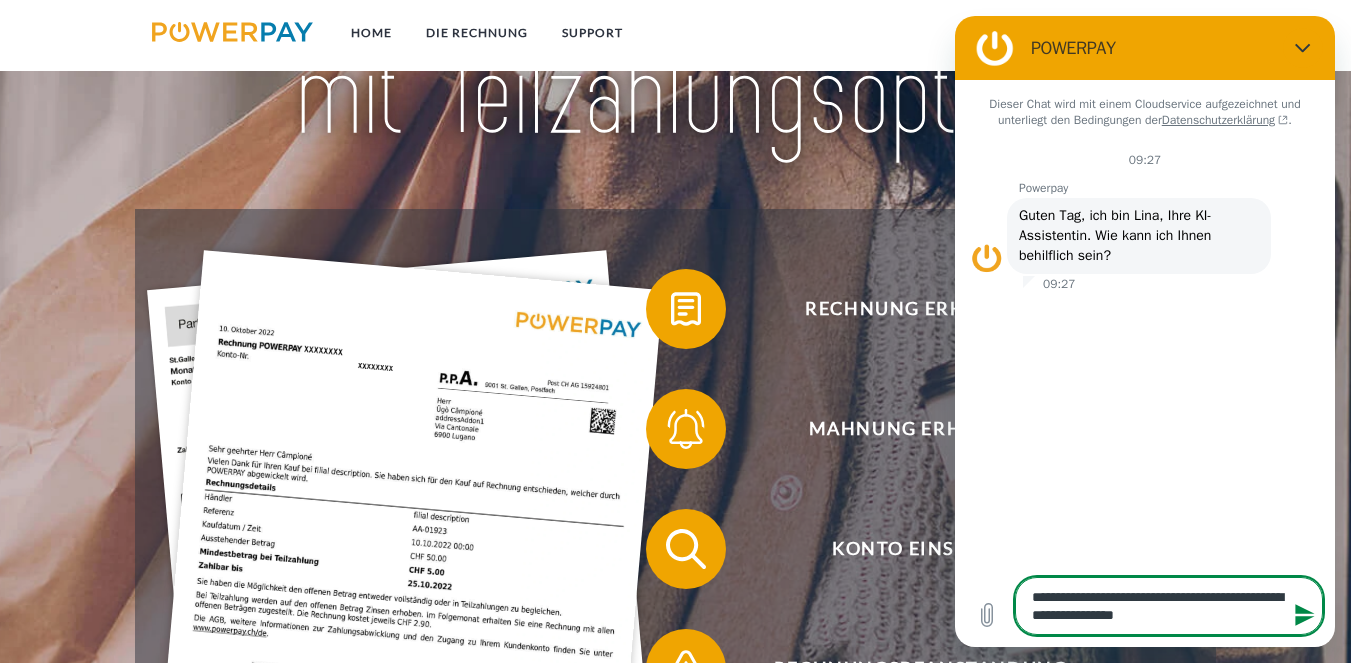 type on "**********" 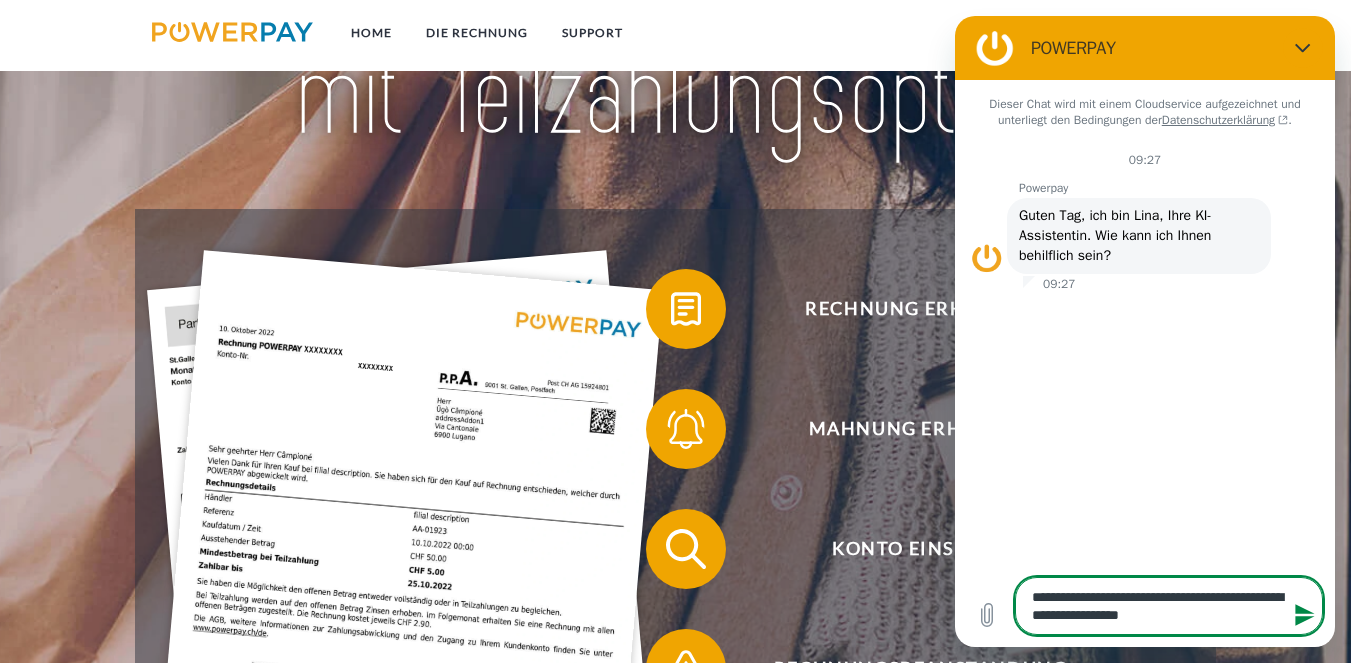 type on "**********" 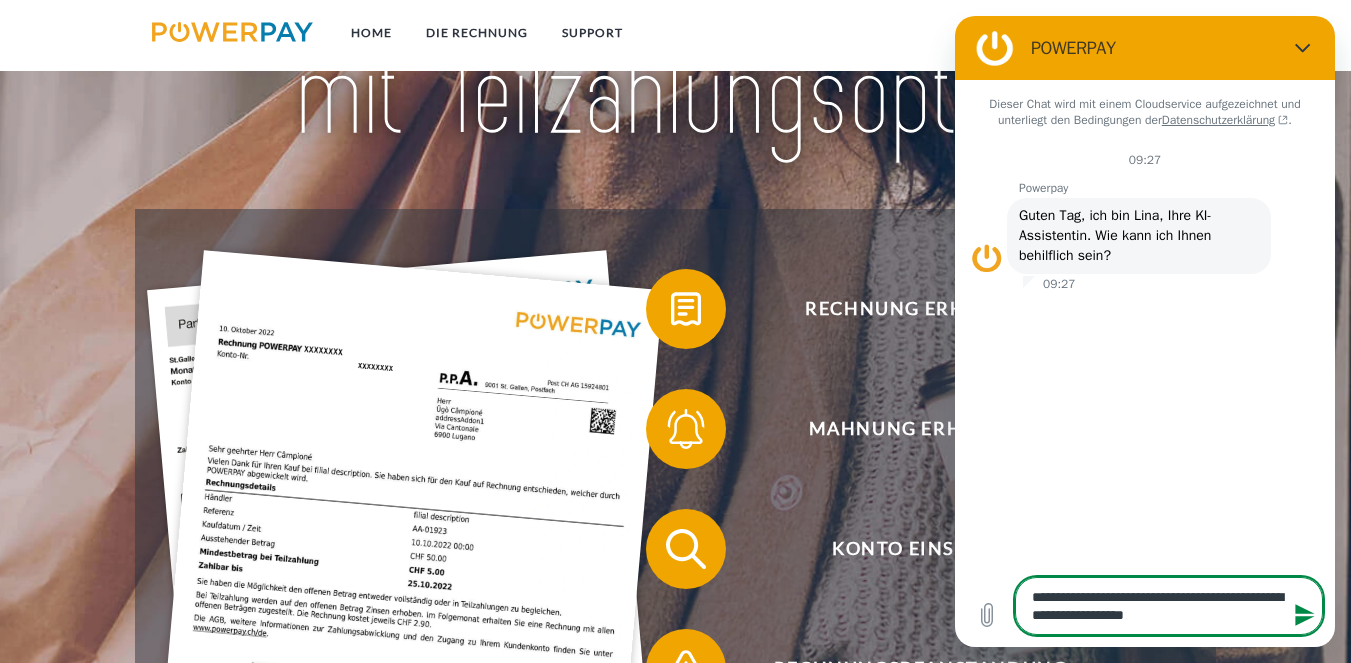 type on "**********" 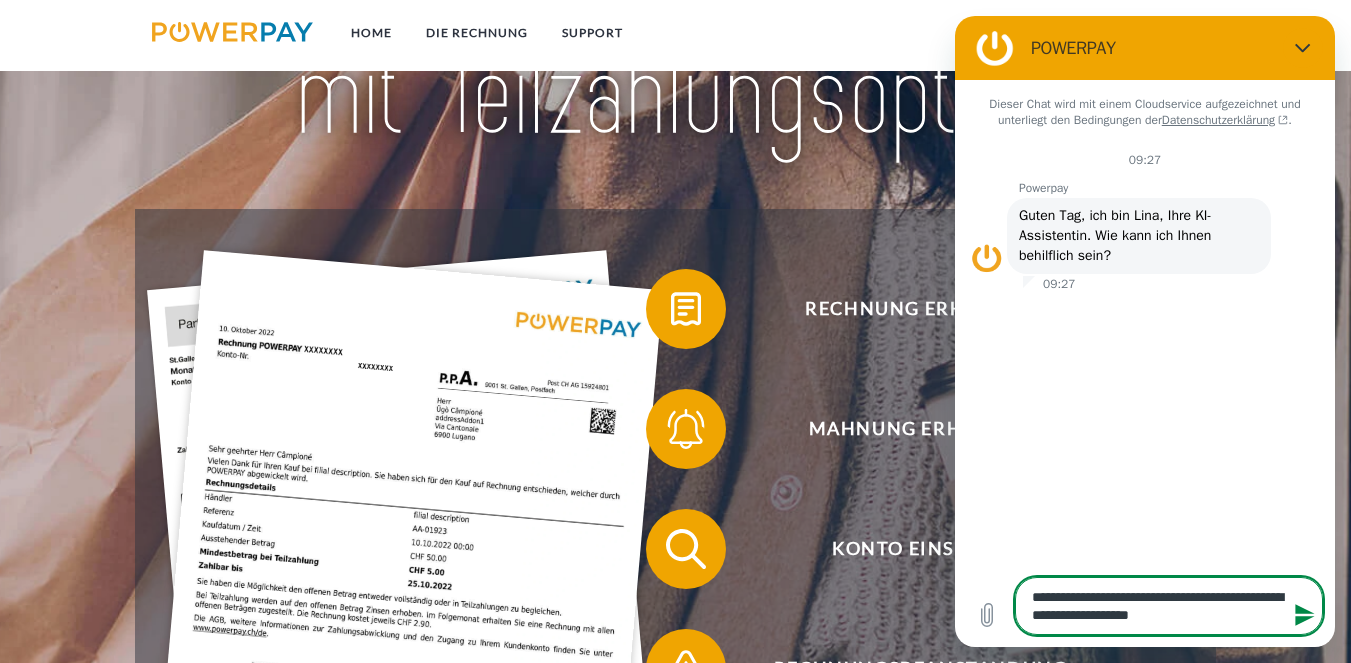 type on "**********" 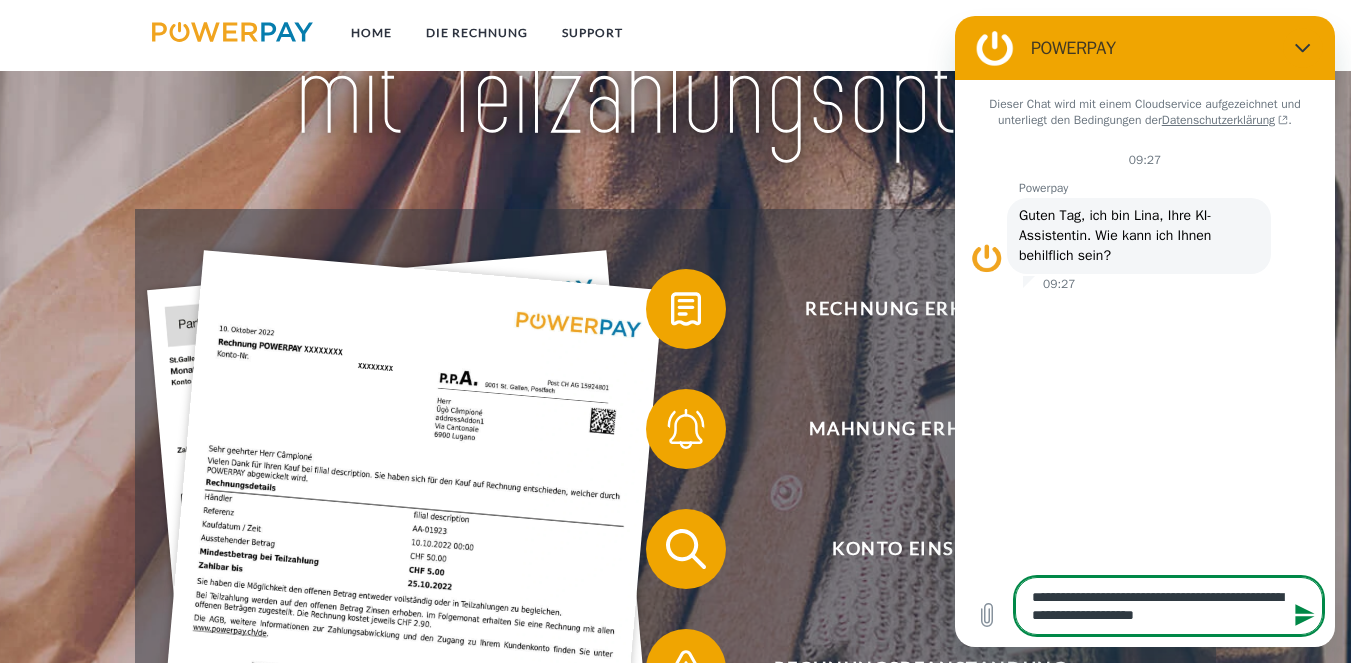 type on "**********" 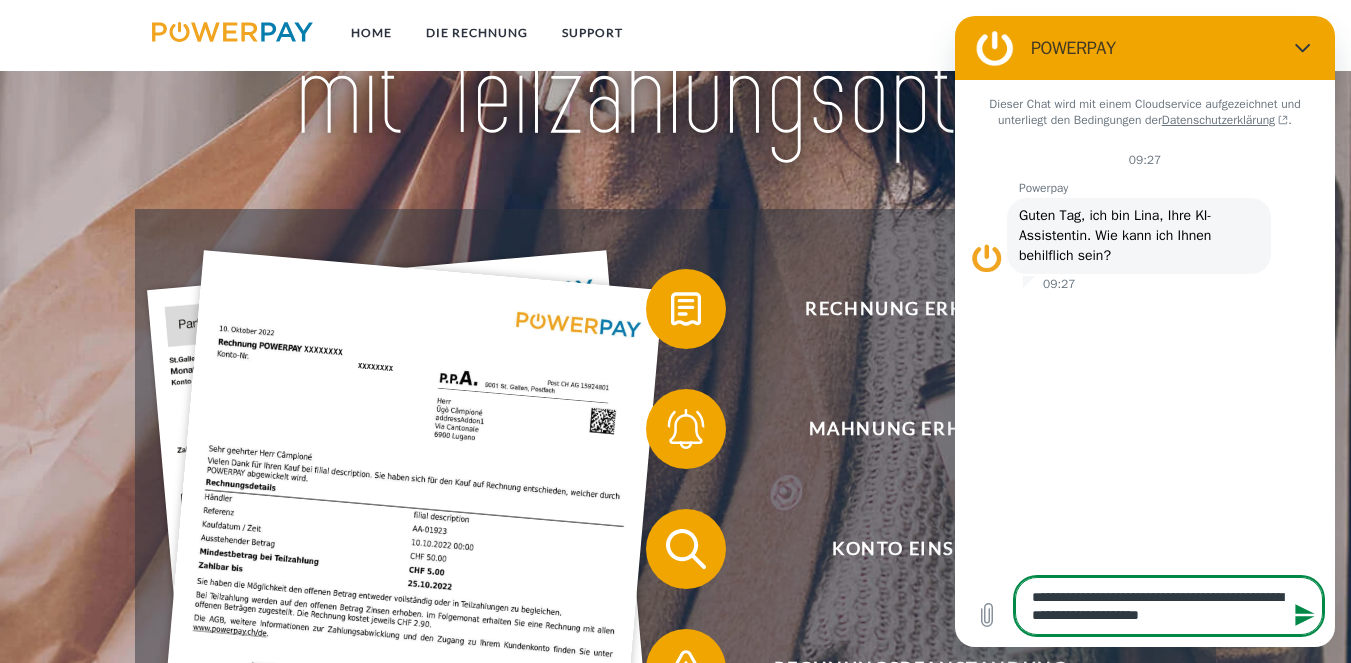 type on "**********" 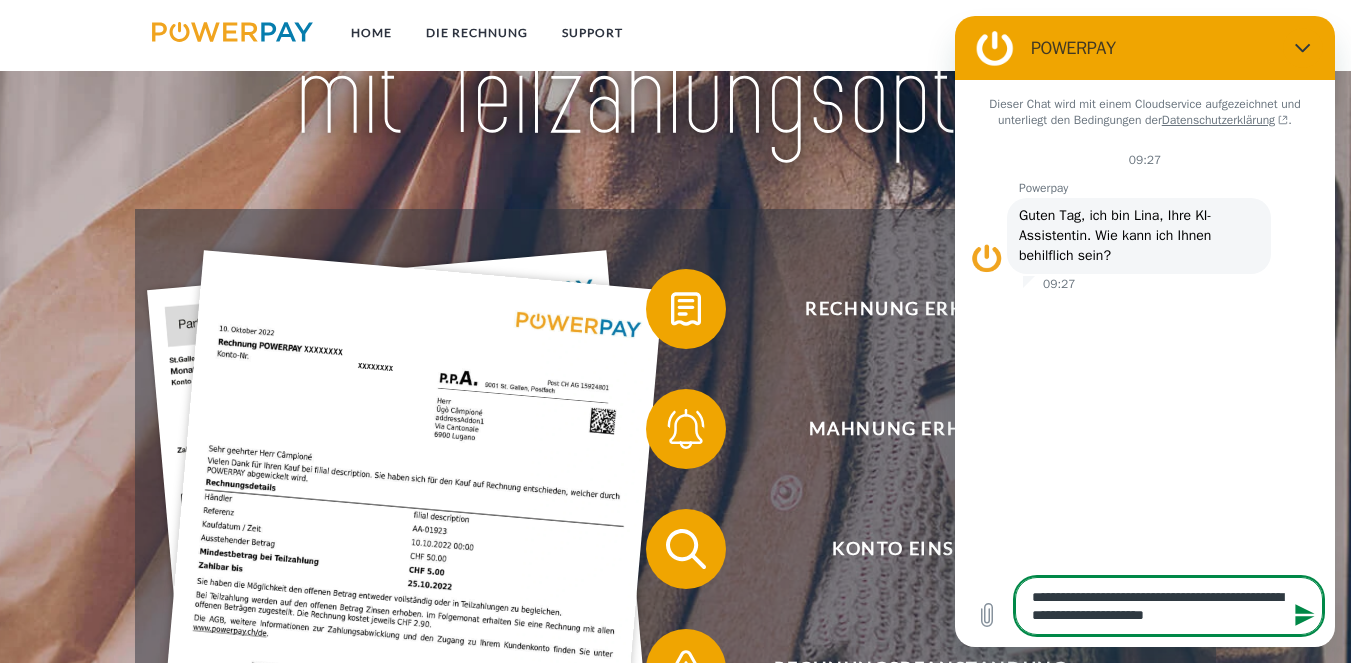 type on "**********" 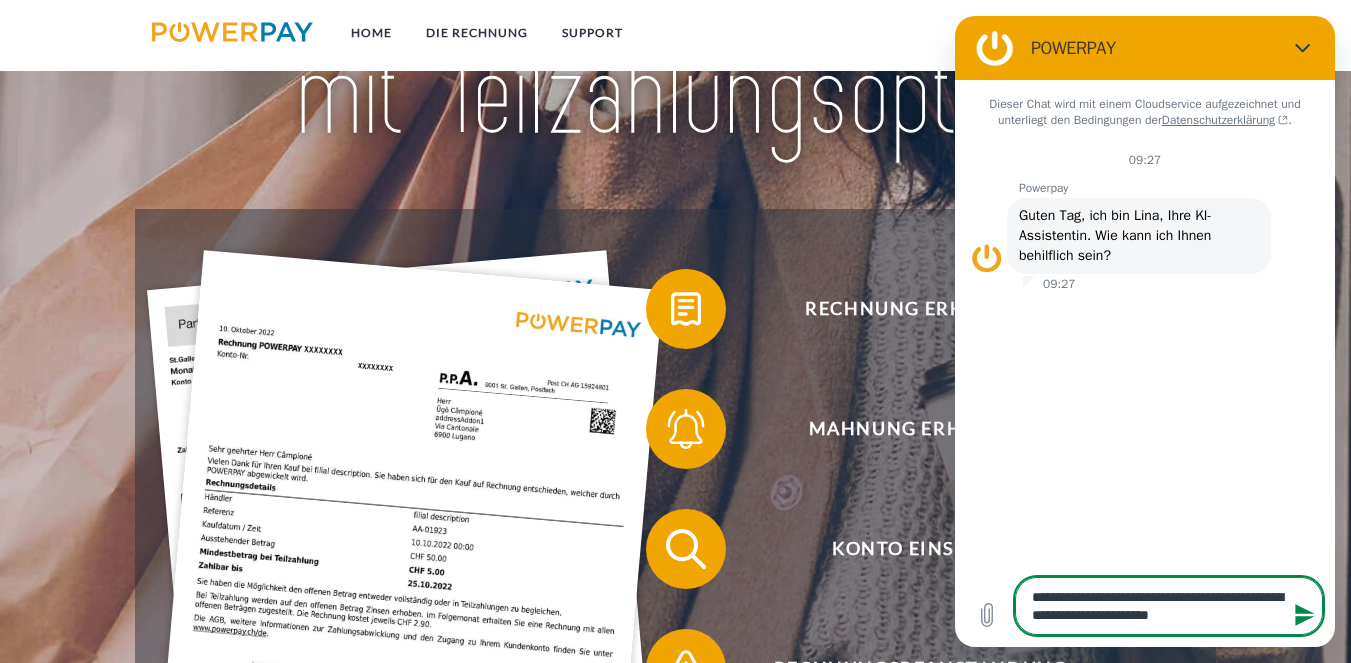 type on "**********" 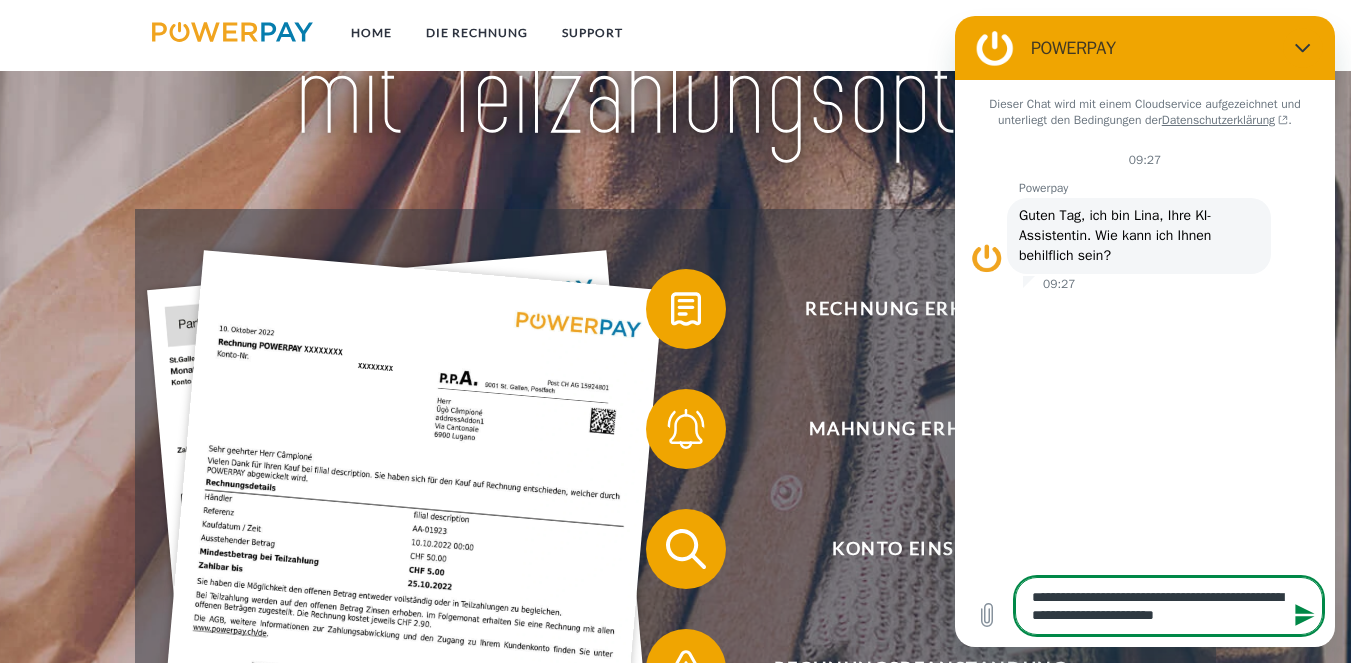 type on "**********" 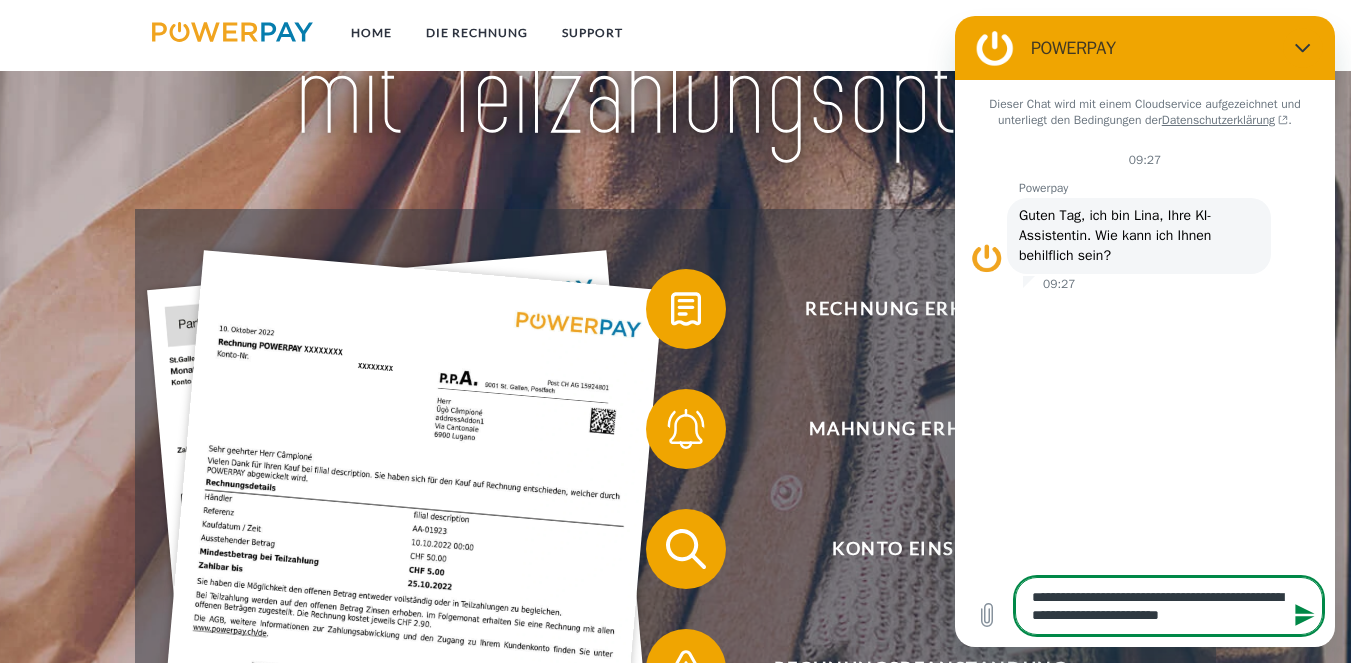 type on "**********" 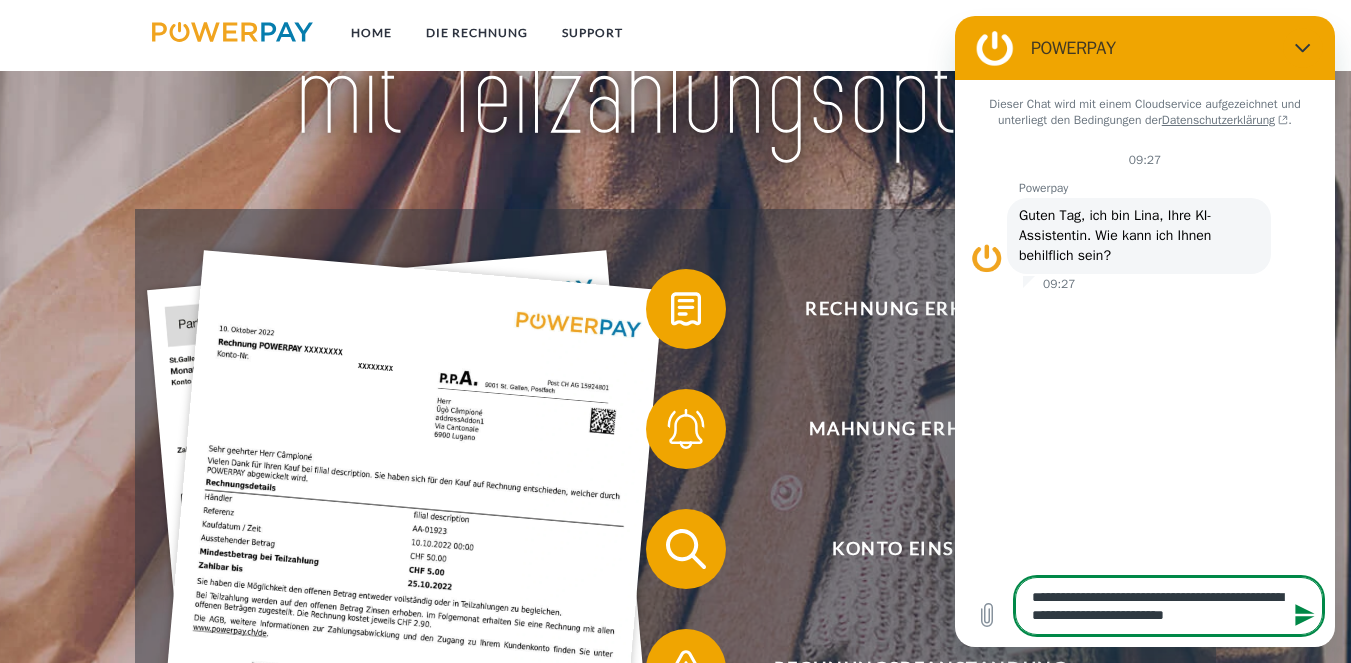 type on "**********" 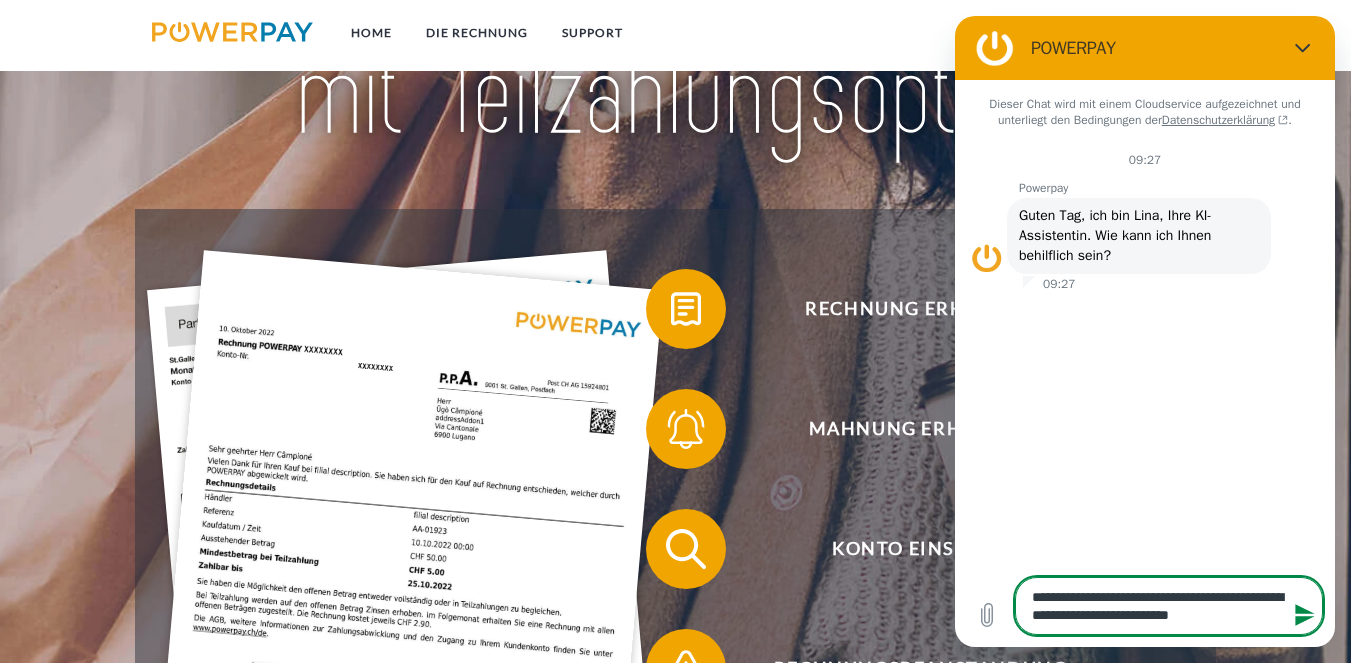 type on "**********" 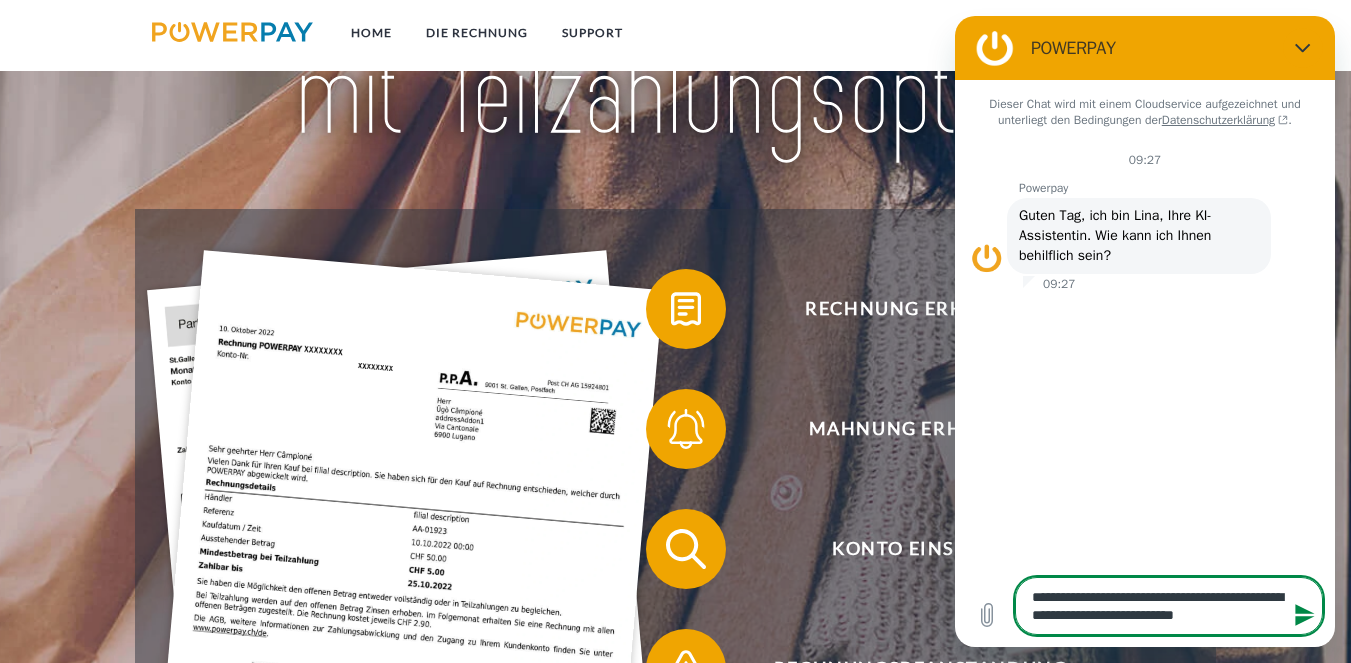 type on "**********" 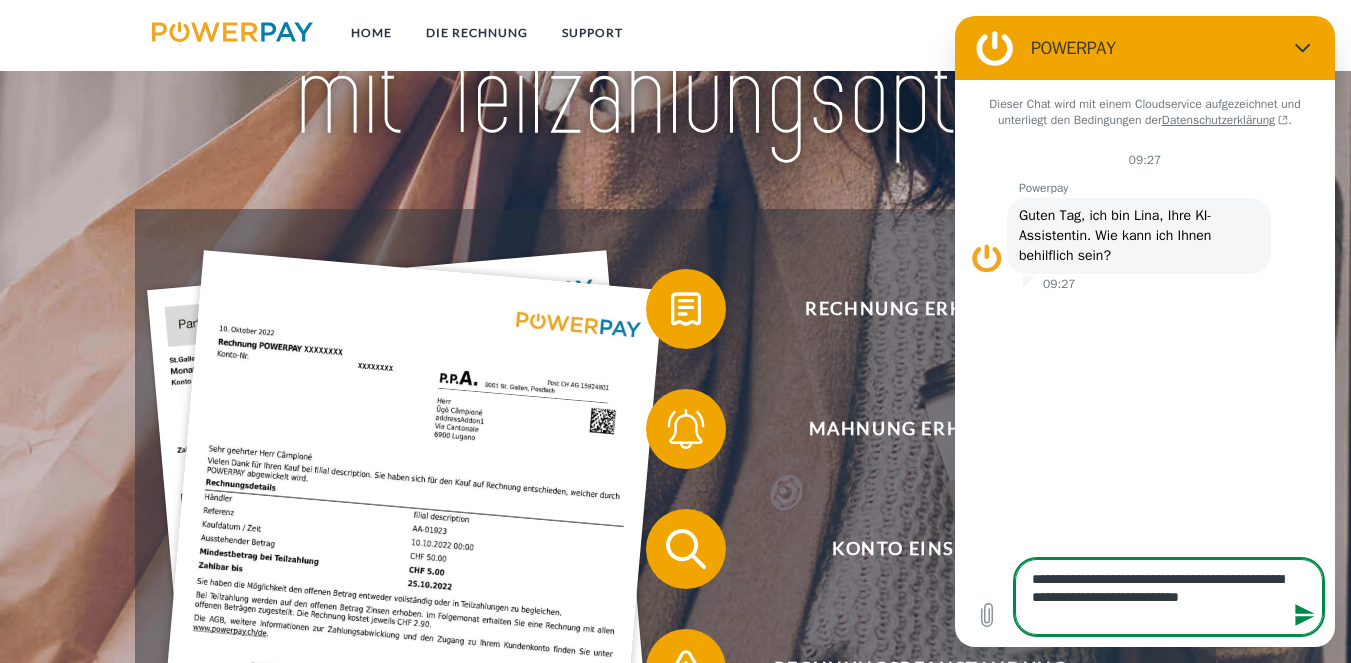 type on "**********" 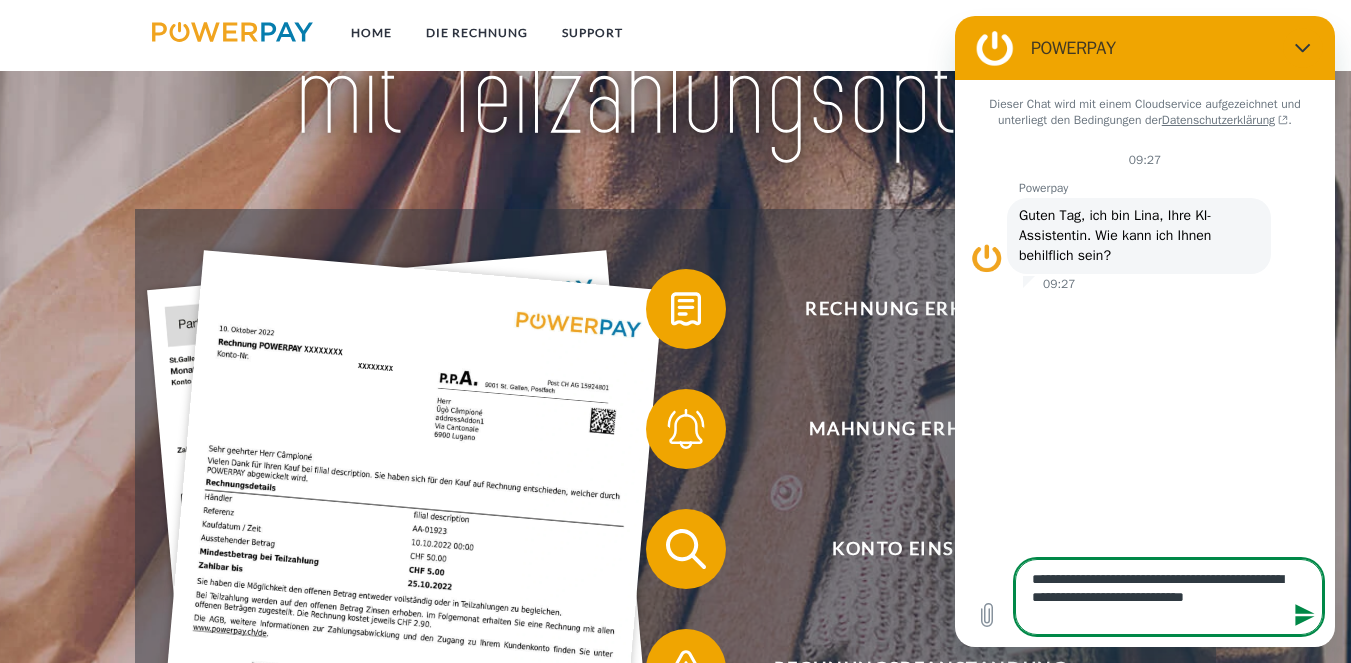 type on "**********" 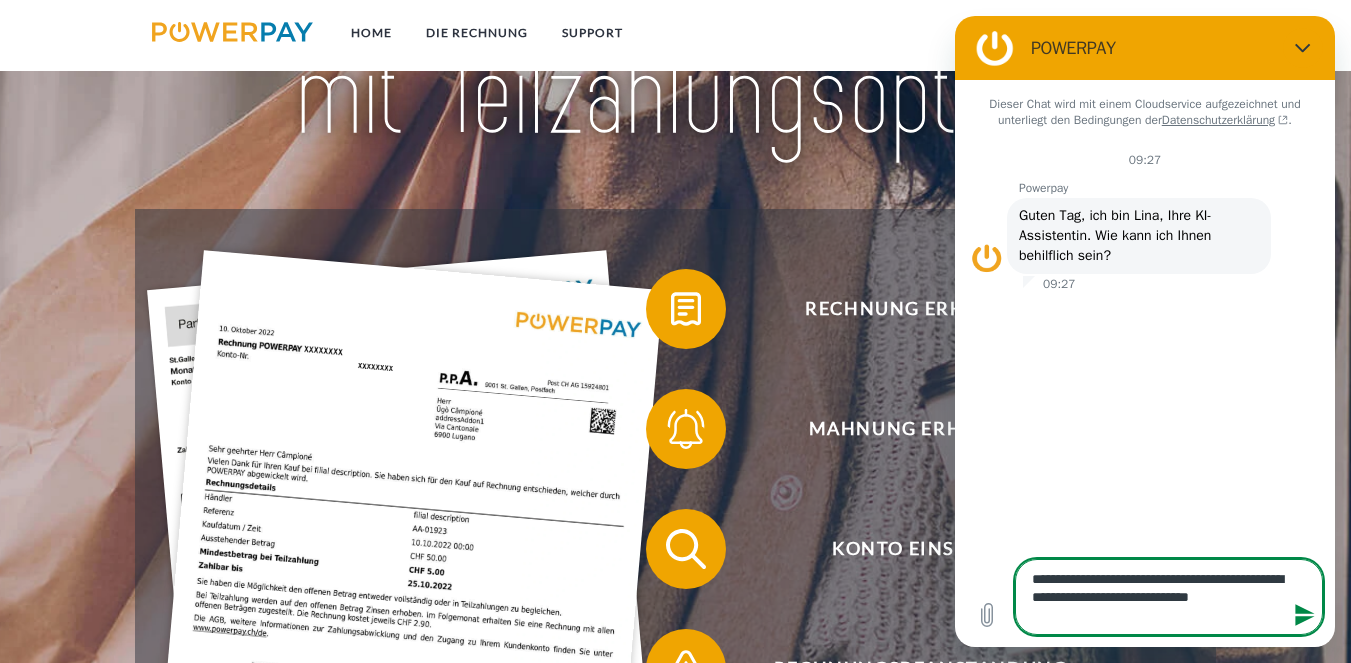 type on "**********" 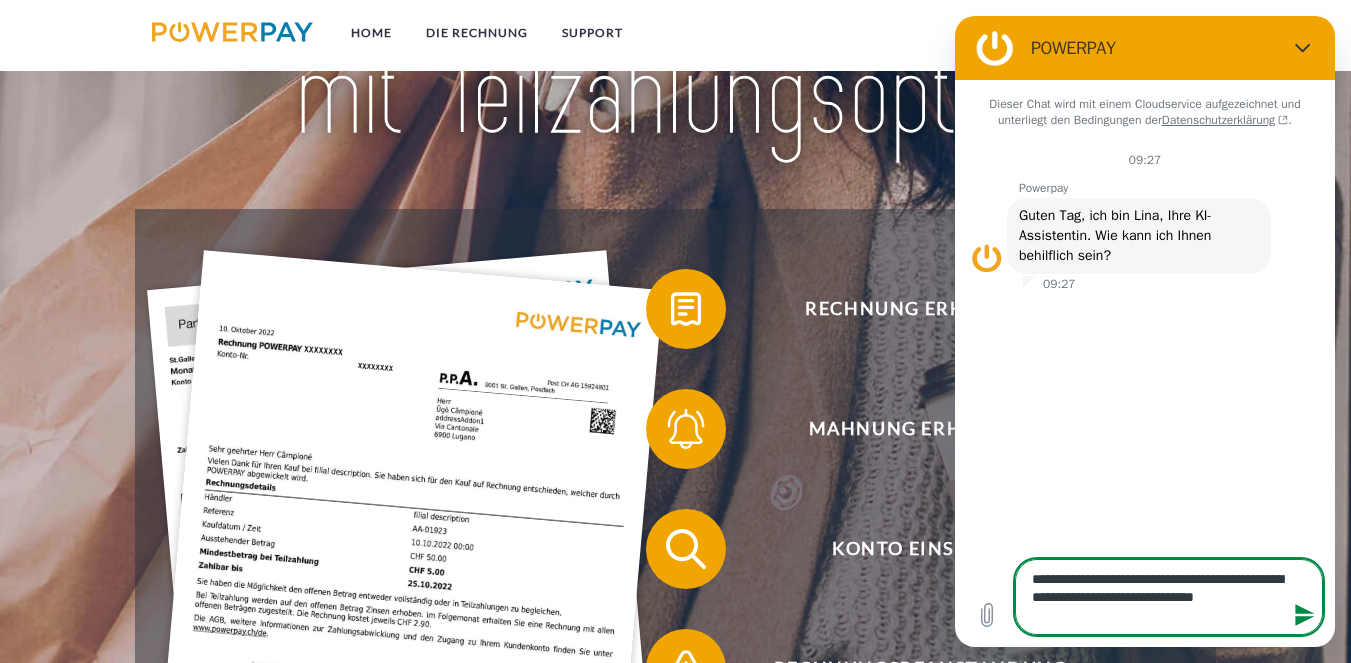 type on "**********" 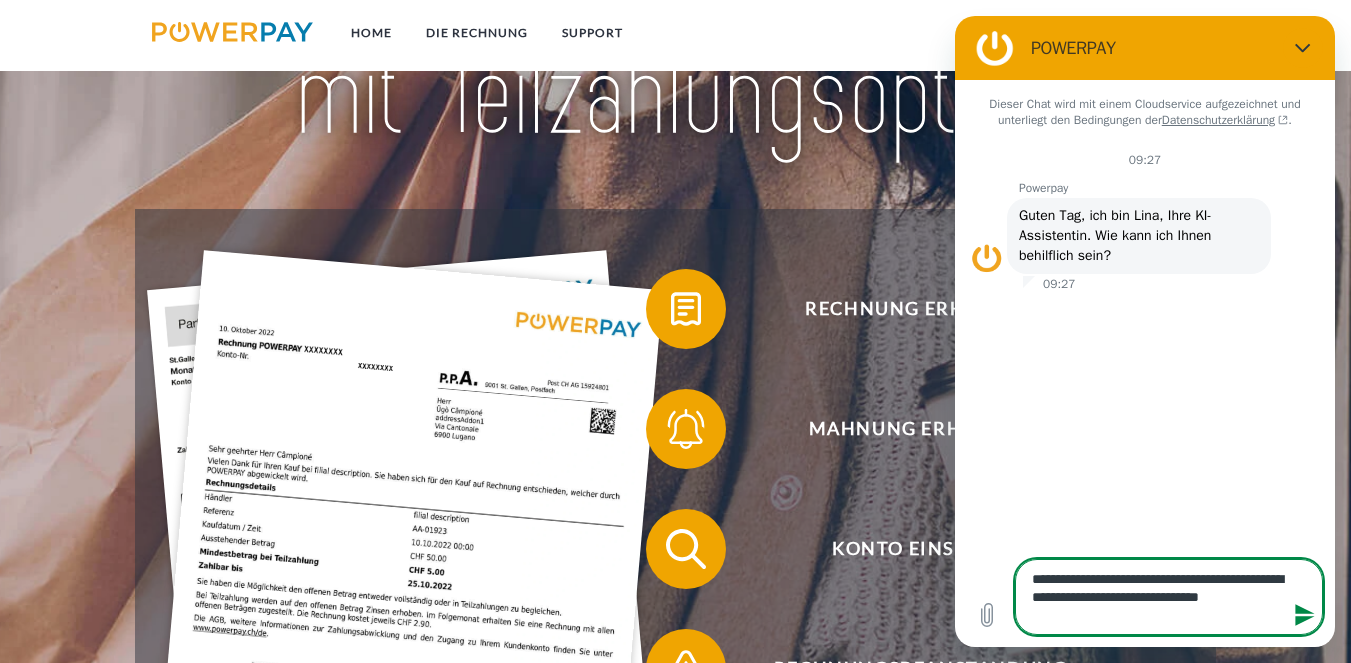 type on "**********" 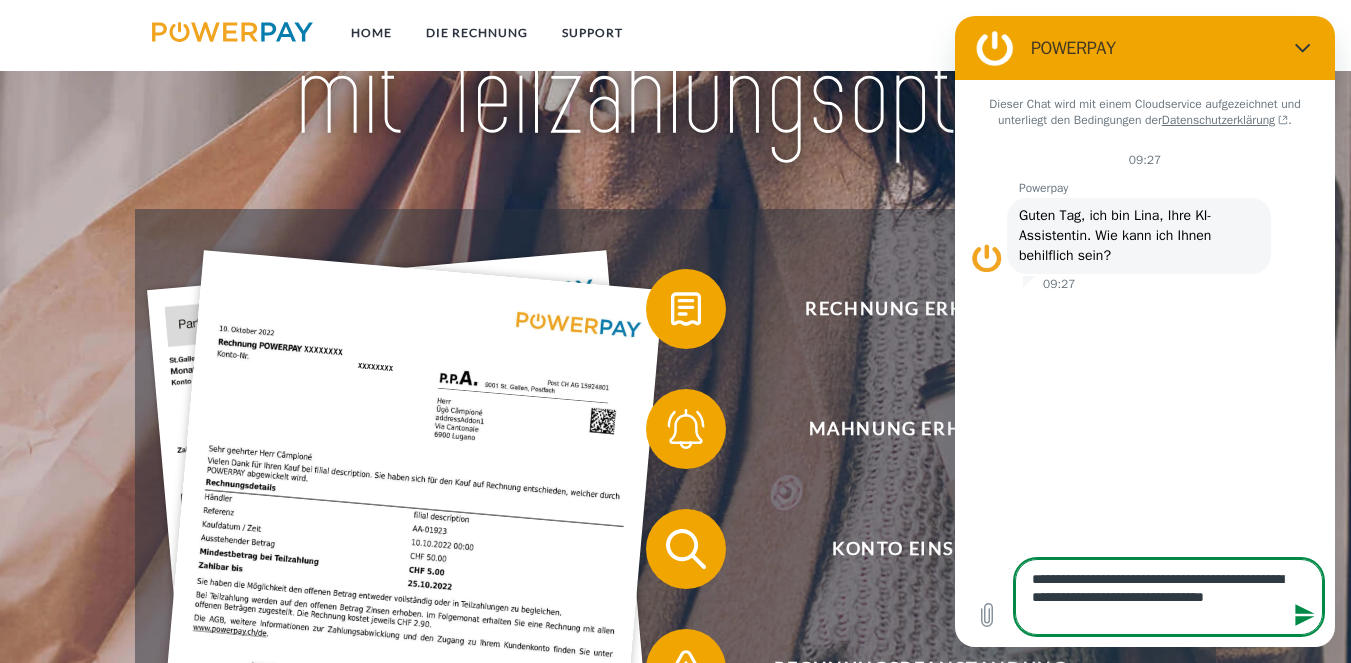 type on "**********" 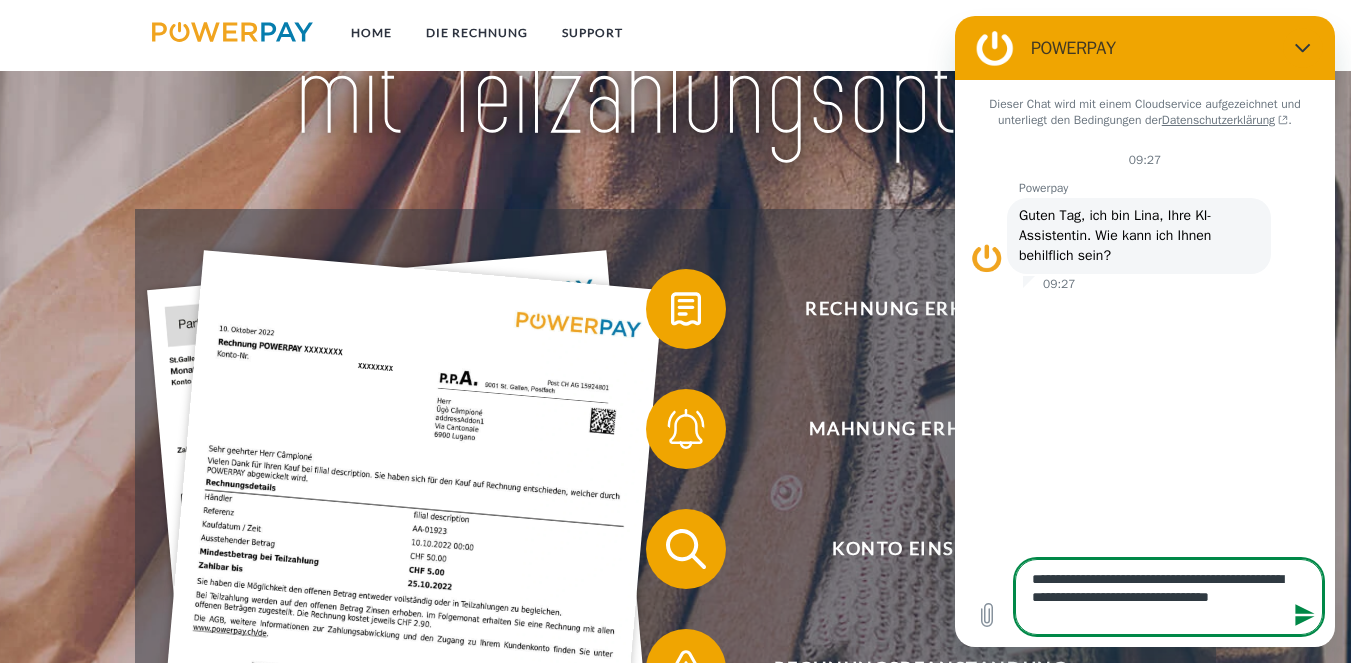 type on "**********" 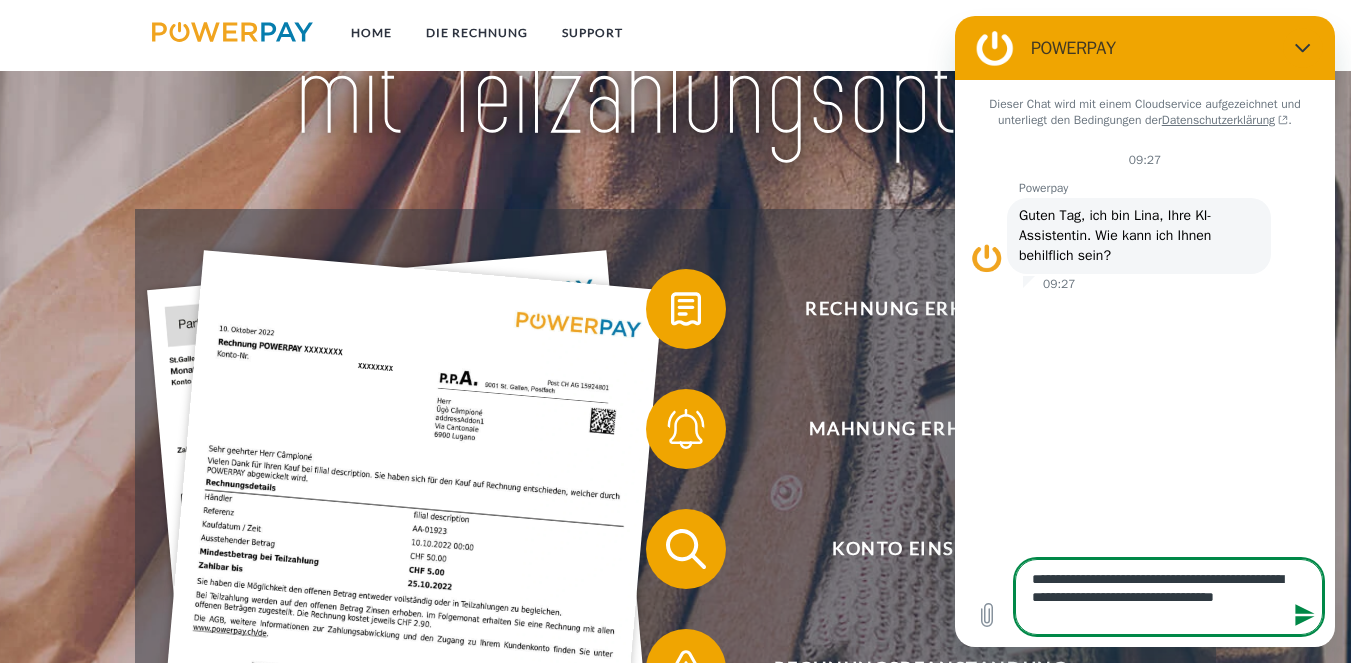 type on "**********" 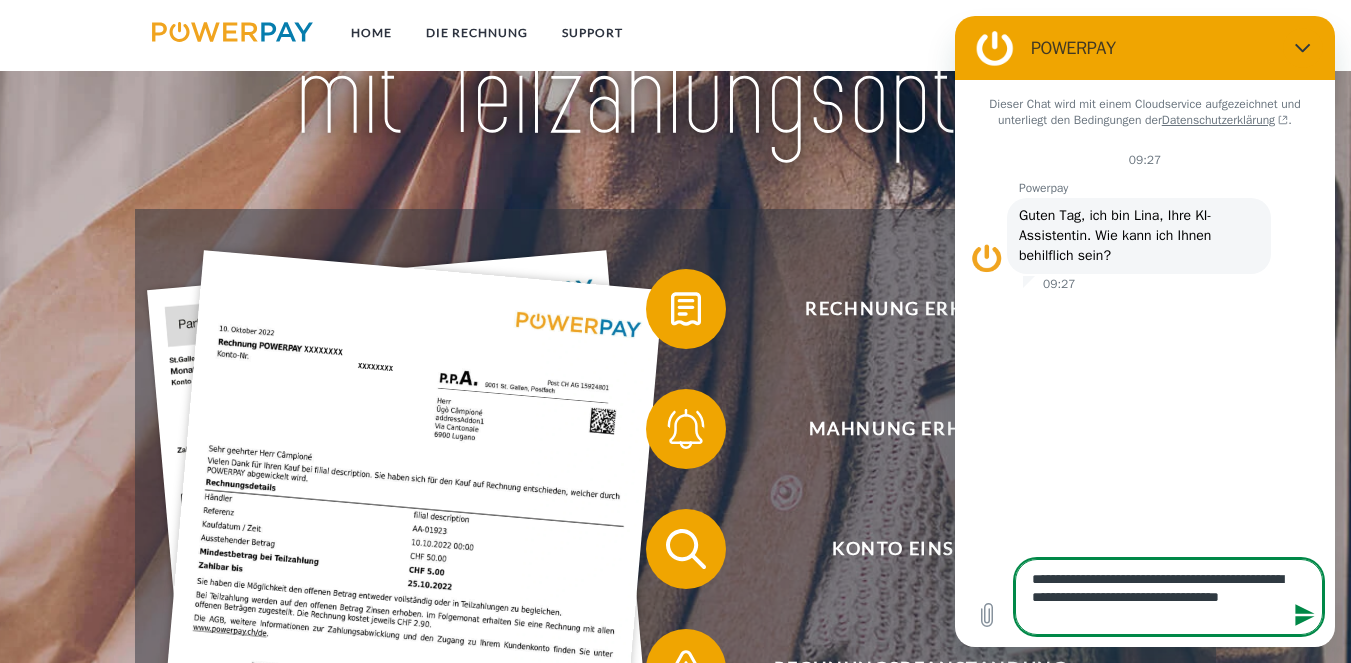 type on "**********" 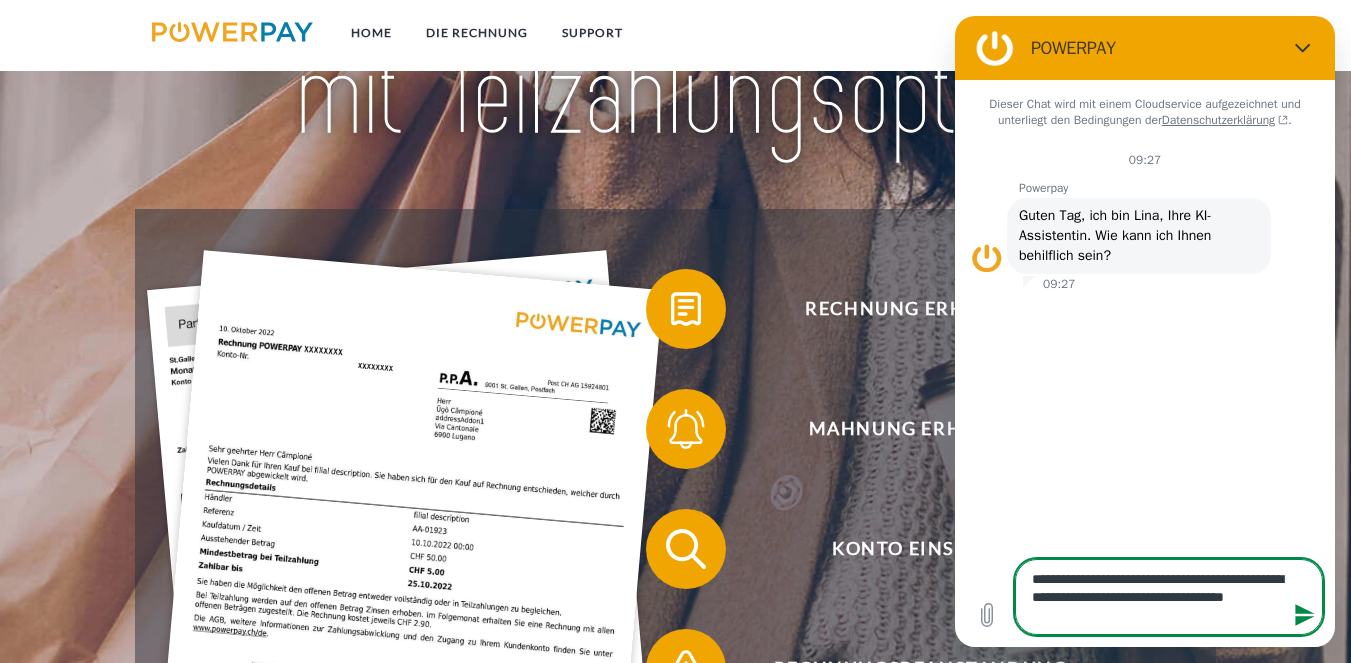 type on "**********" 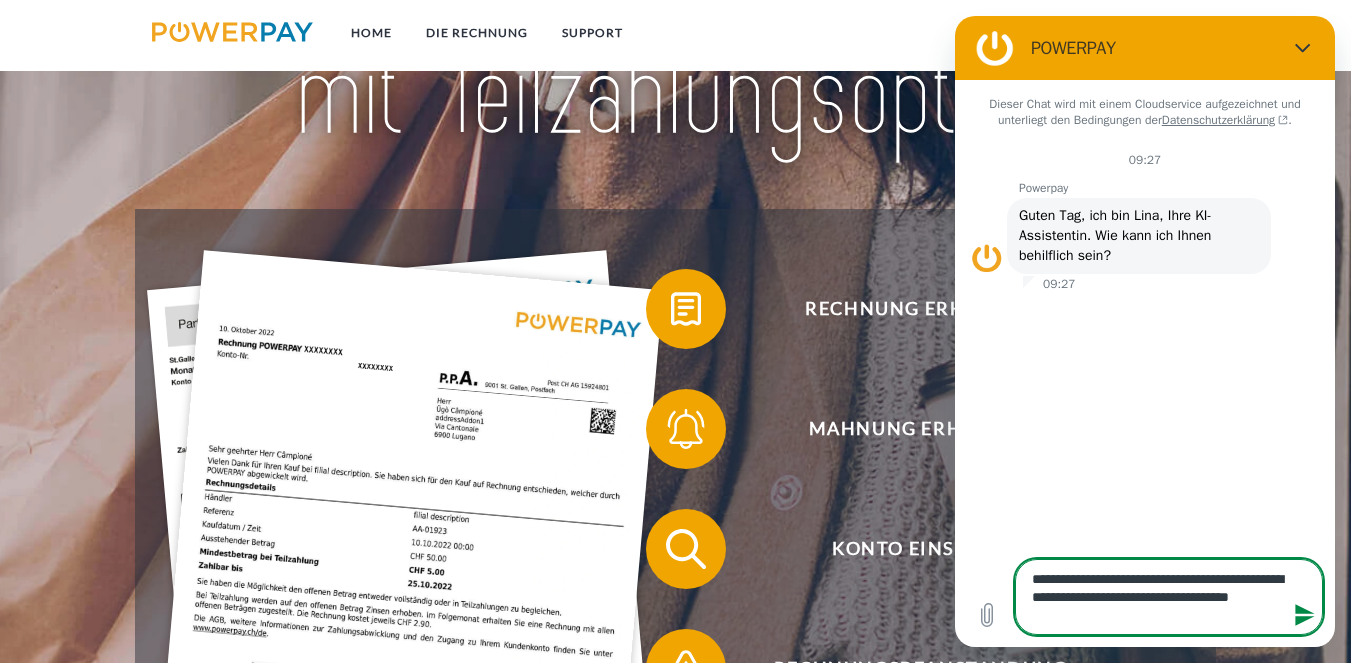 type on "**********" 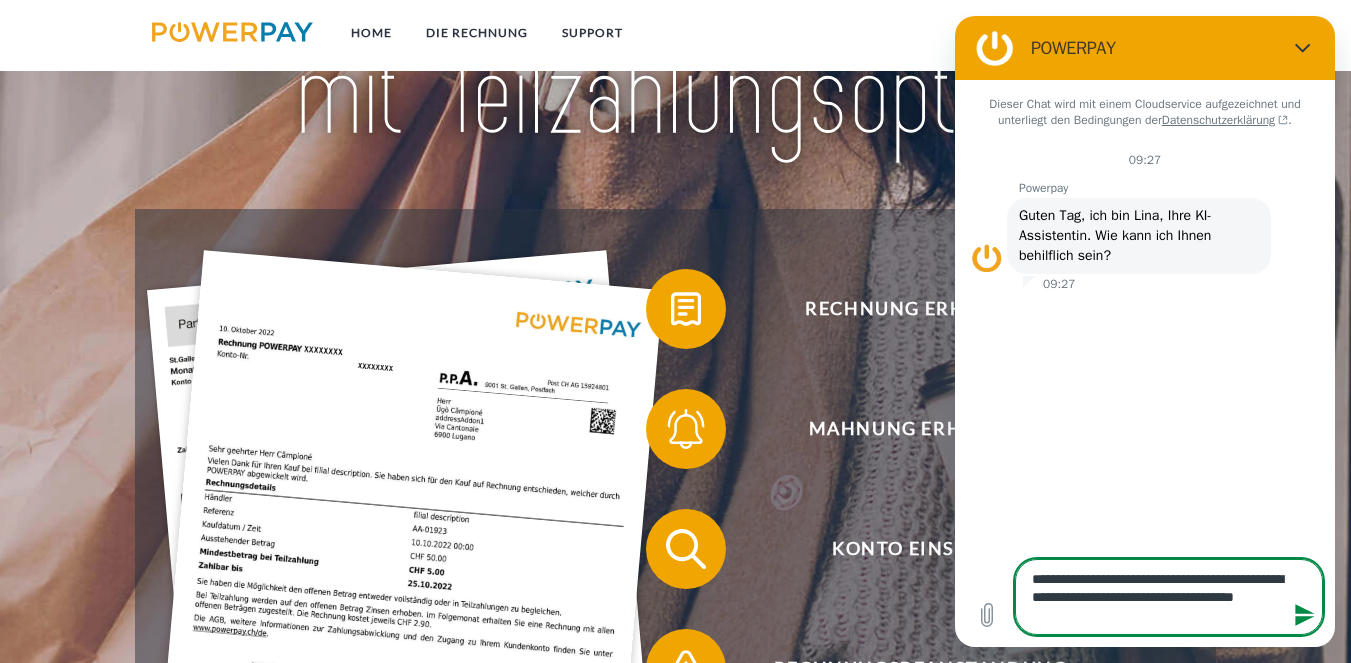 type on "**********" 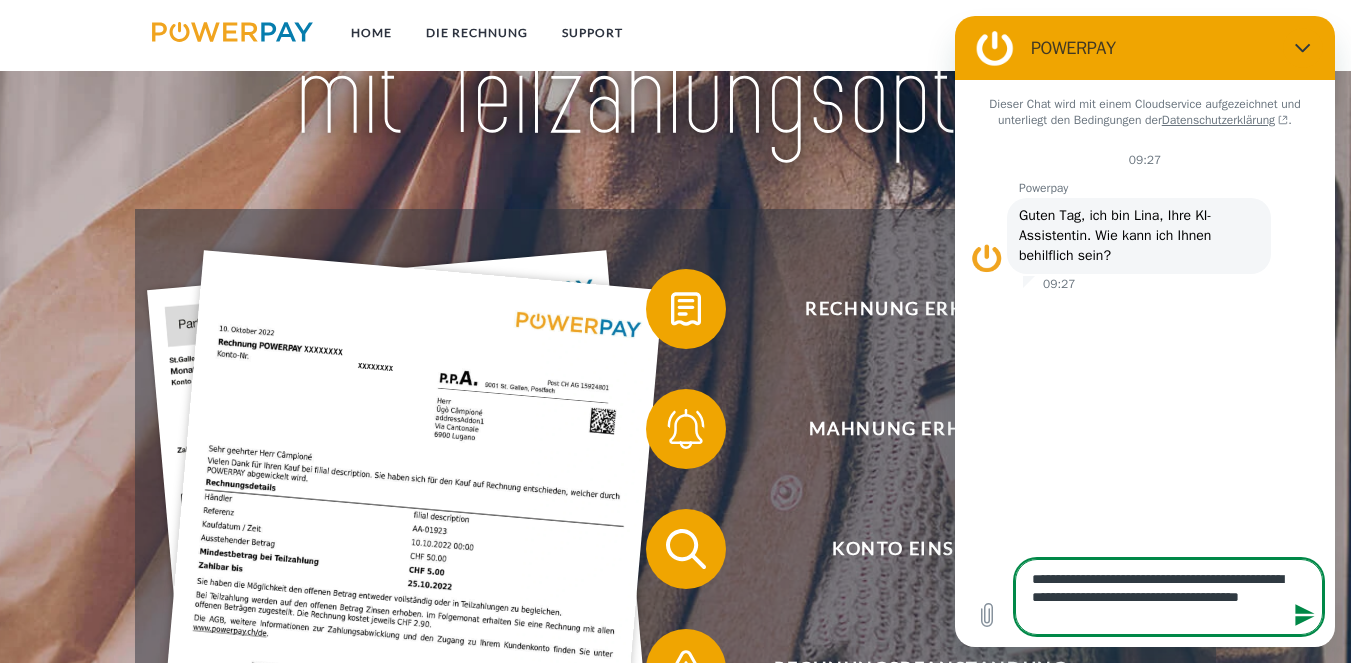 type on "**********" 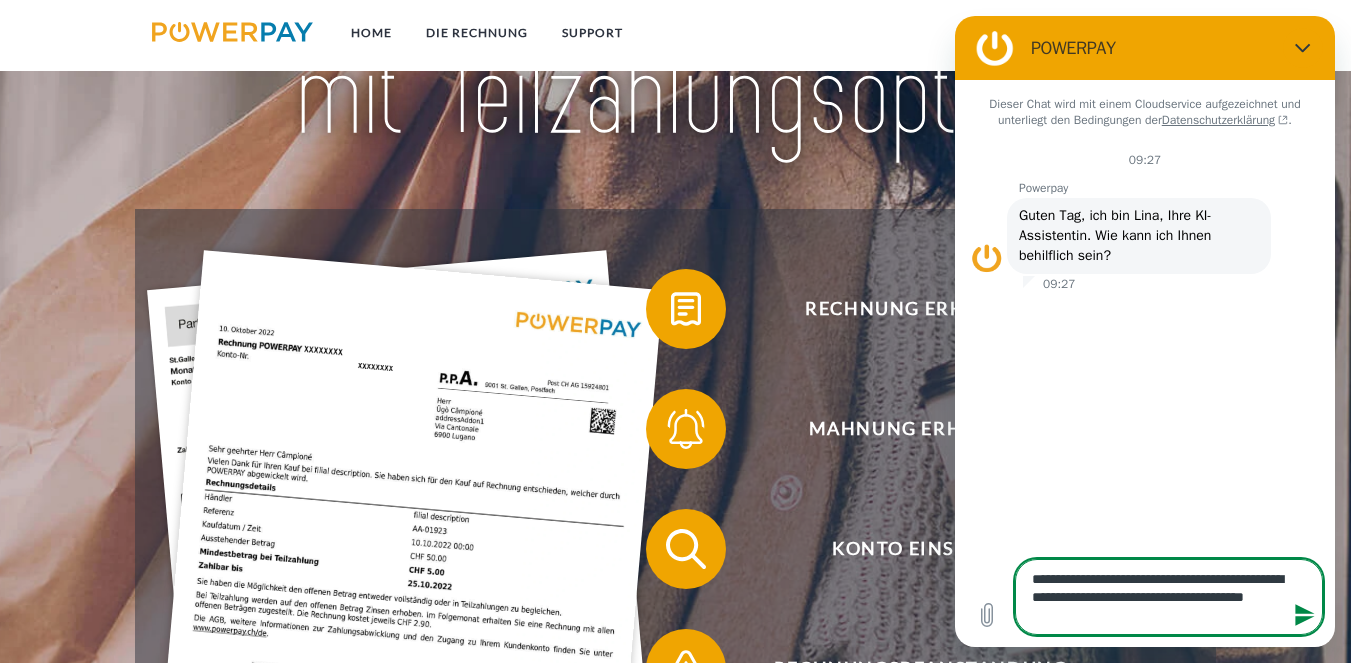 type on "**********" 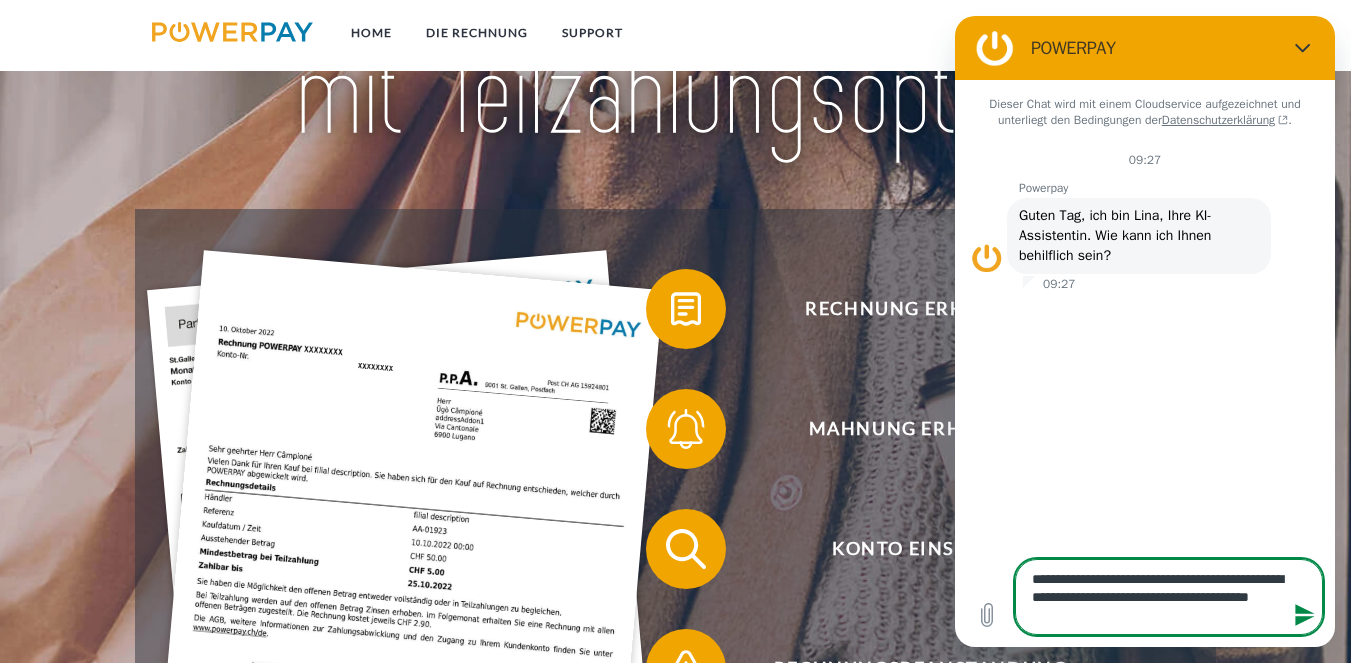 type on "**********" 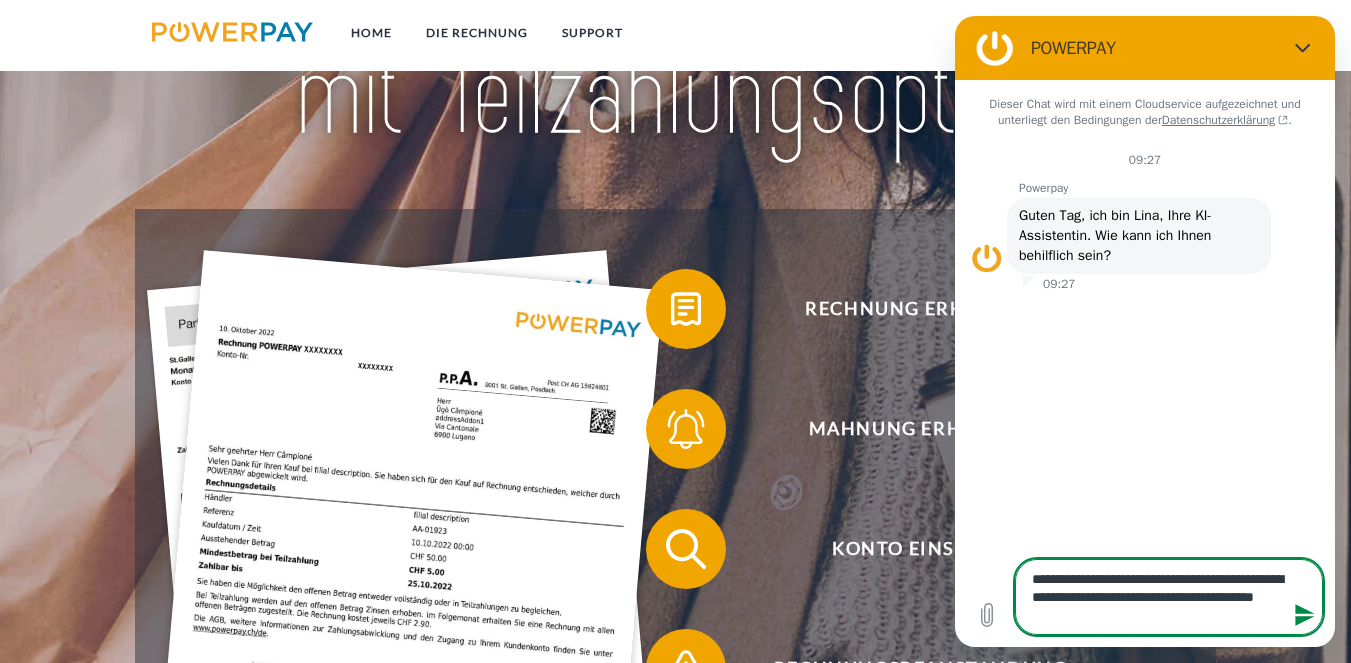 type on "**********" 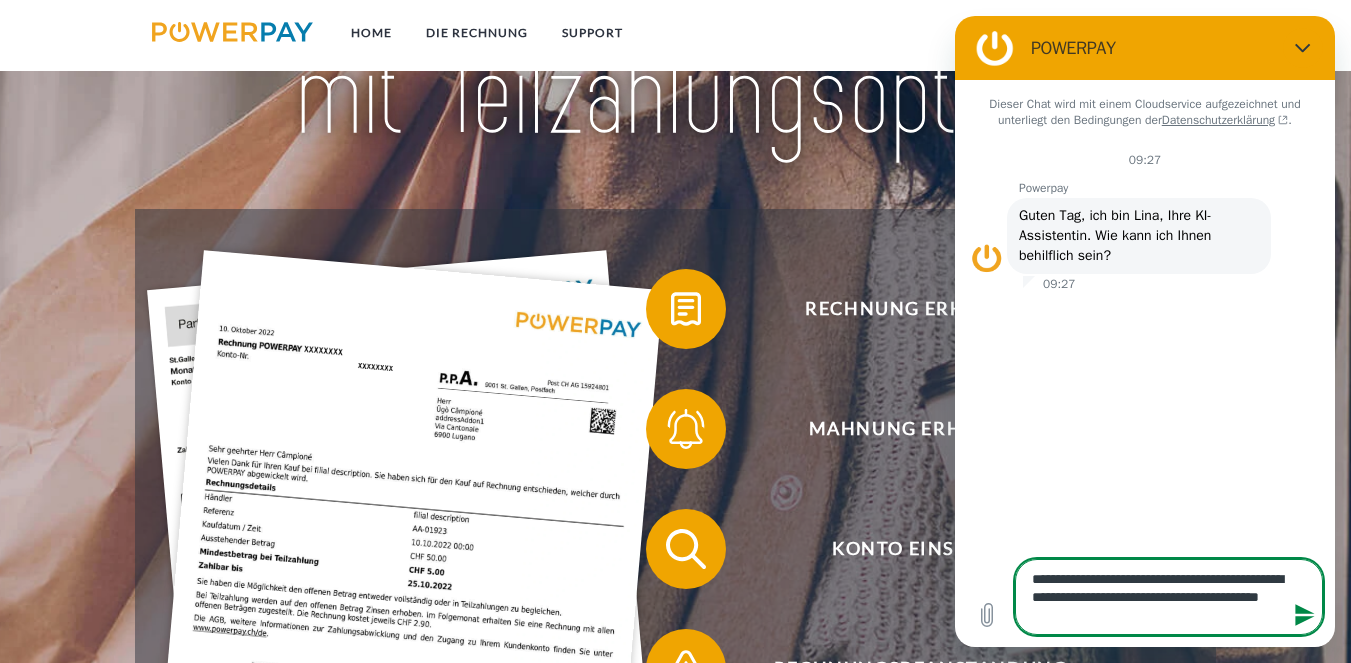 type on "**********" 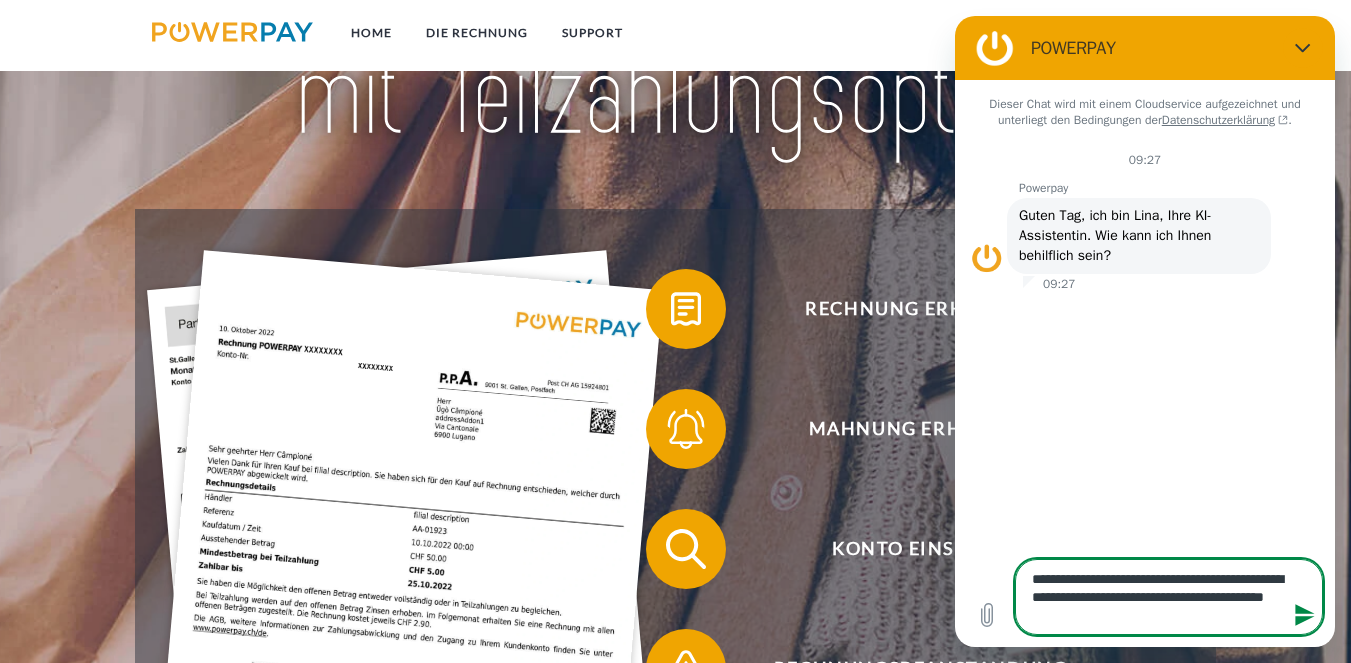 type on "**********" 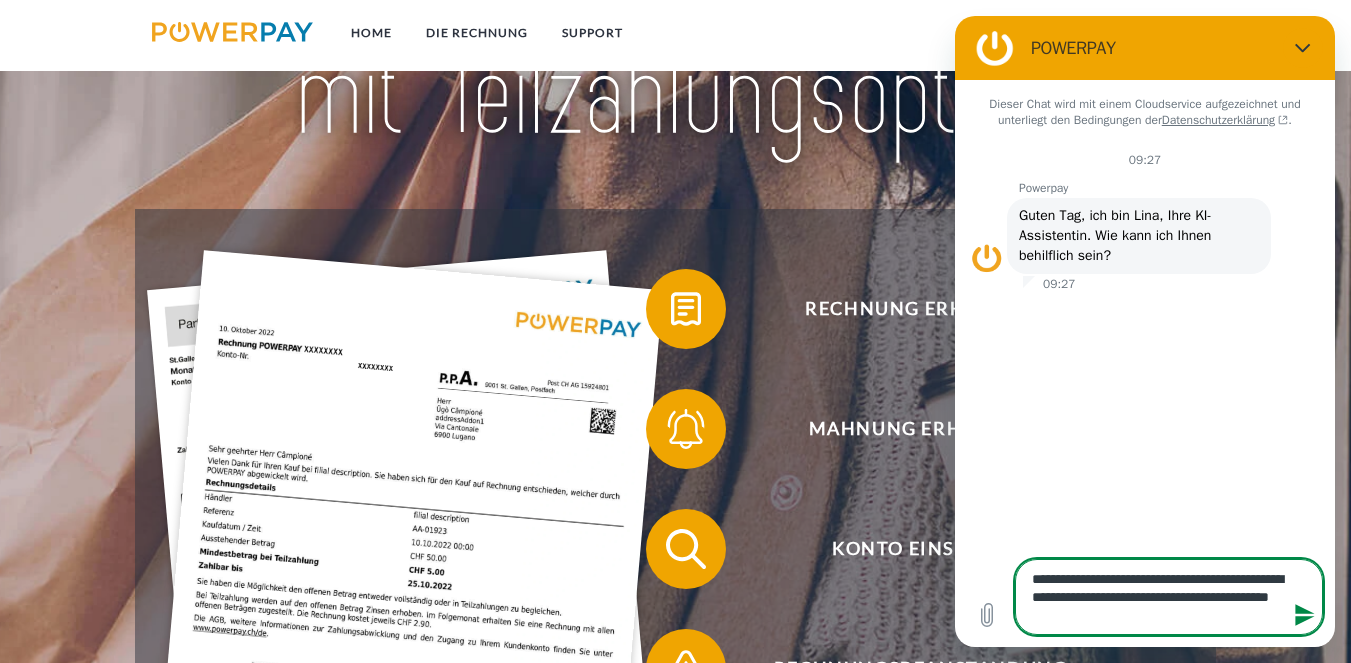 type on "**********" 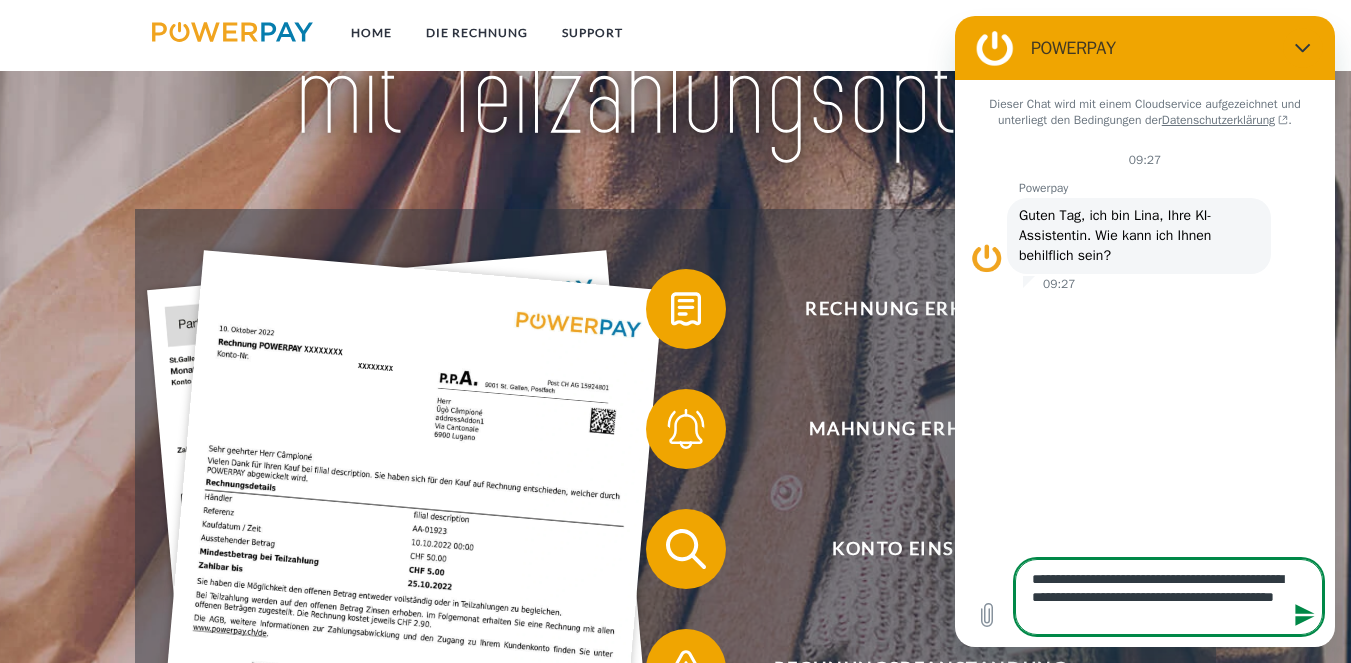 type 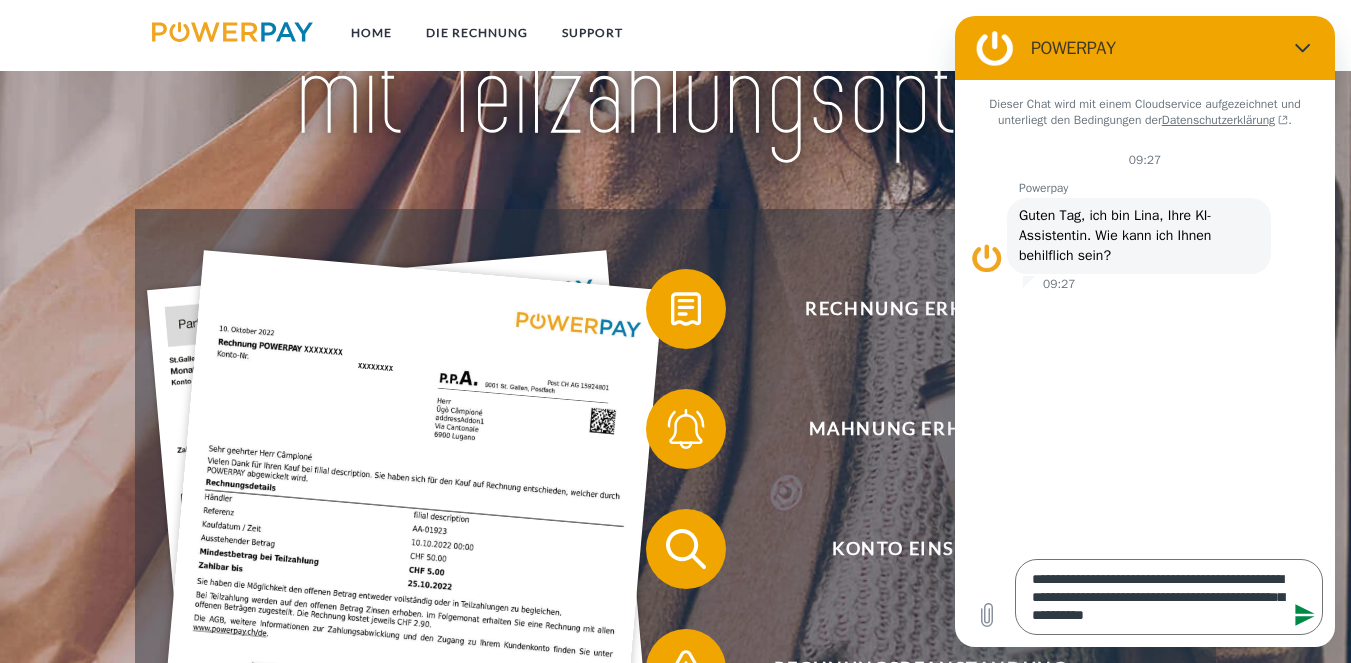 click 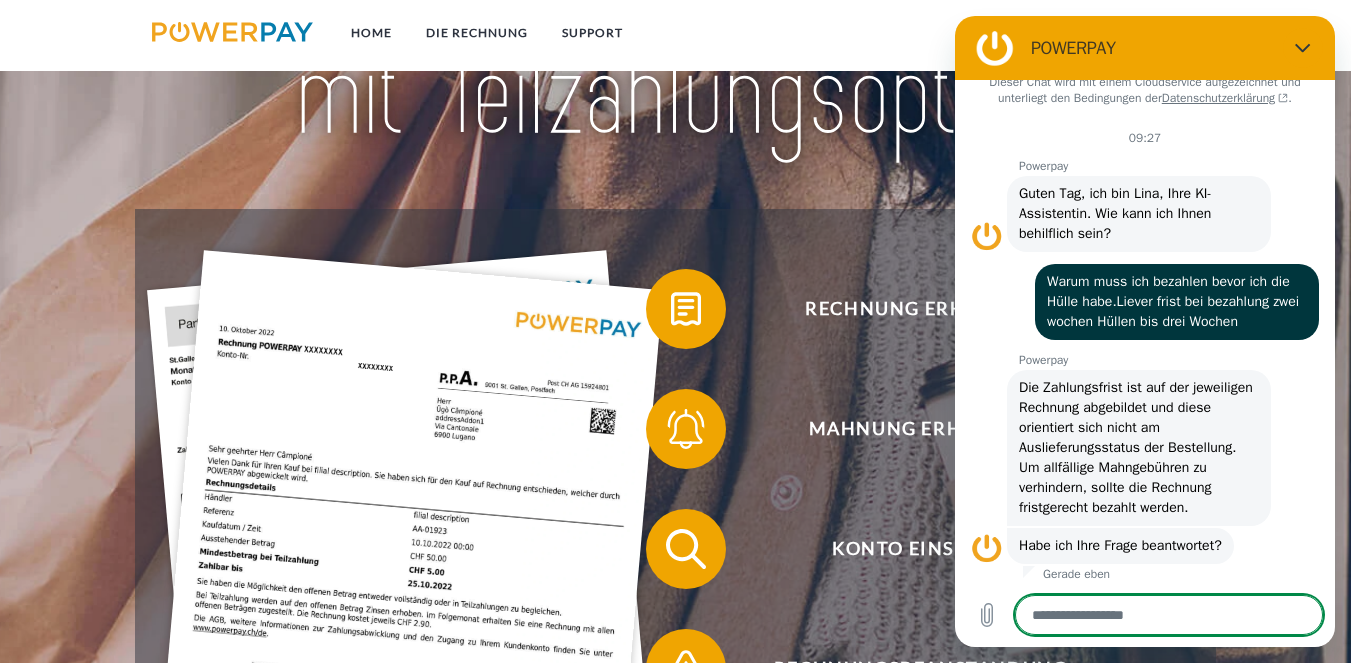 scroll, scrollTop: 72, scrollLeft: 0, axis: vertical 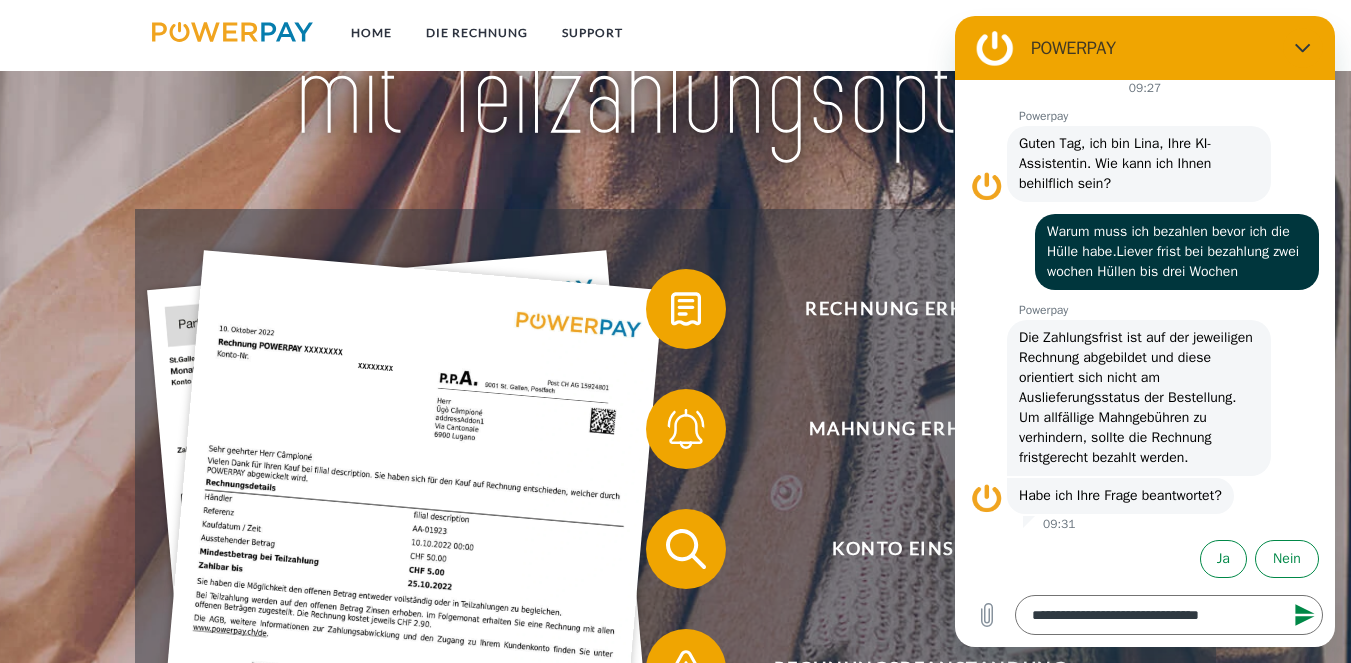 click 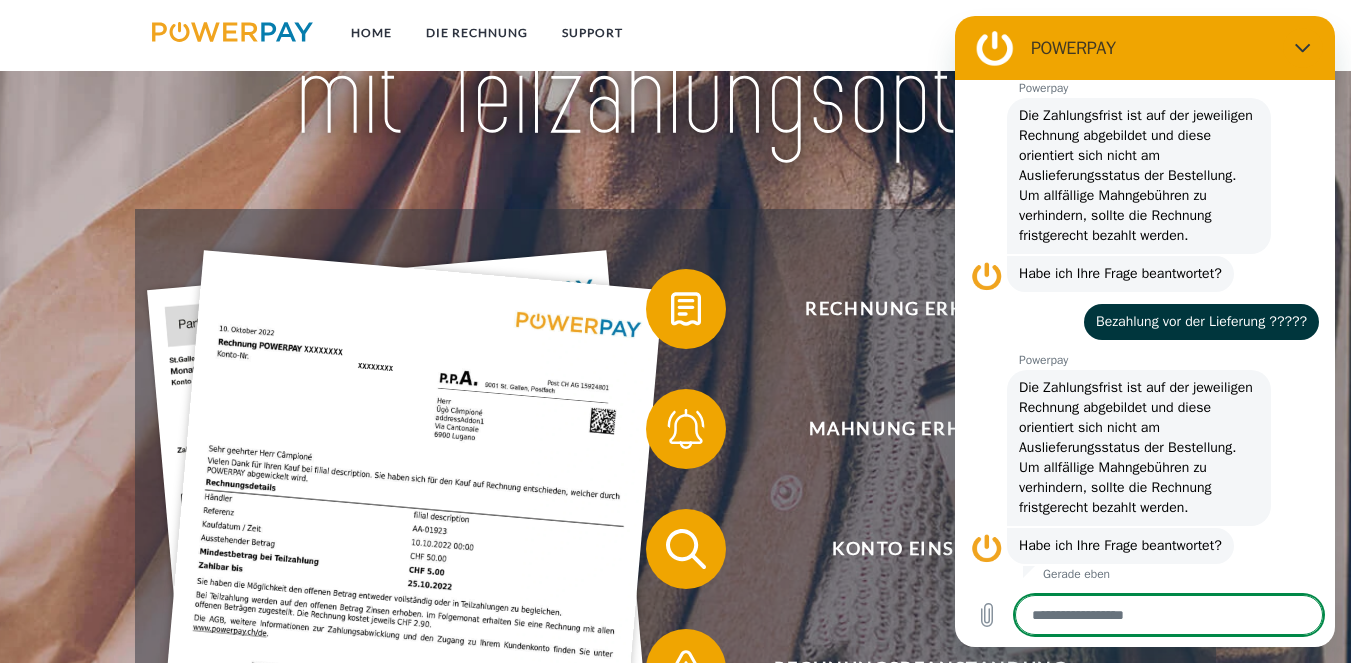 scroll, scrollTop: 344, scrollLeft: 0, axis: vertical 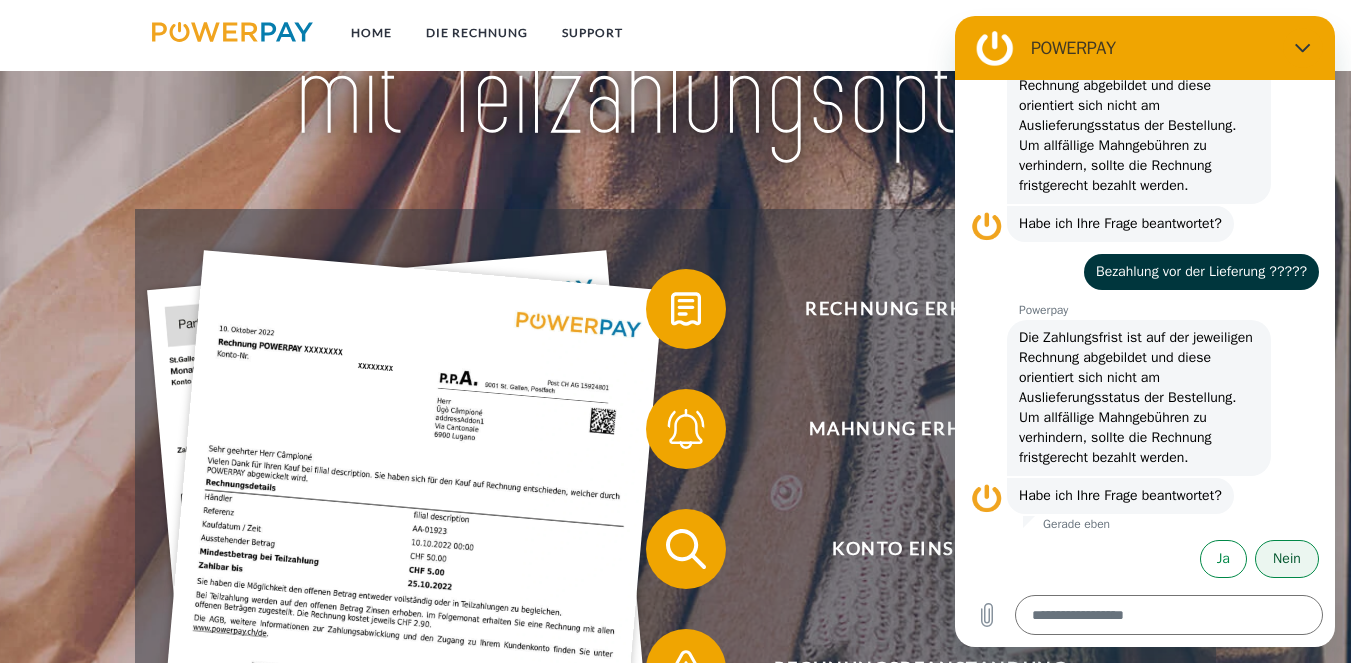 click on "Nein" at bounding box center (1287, 559) 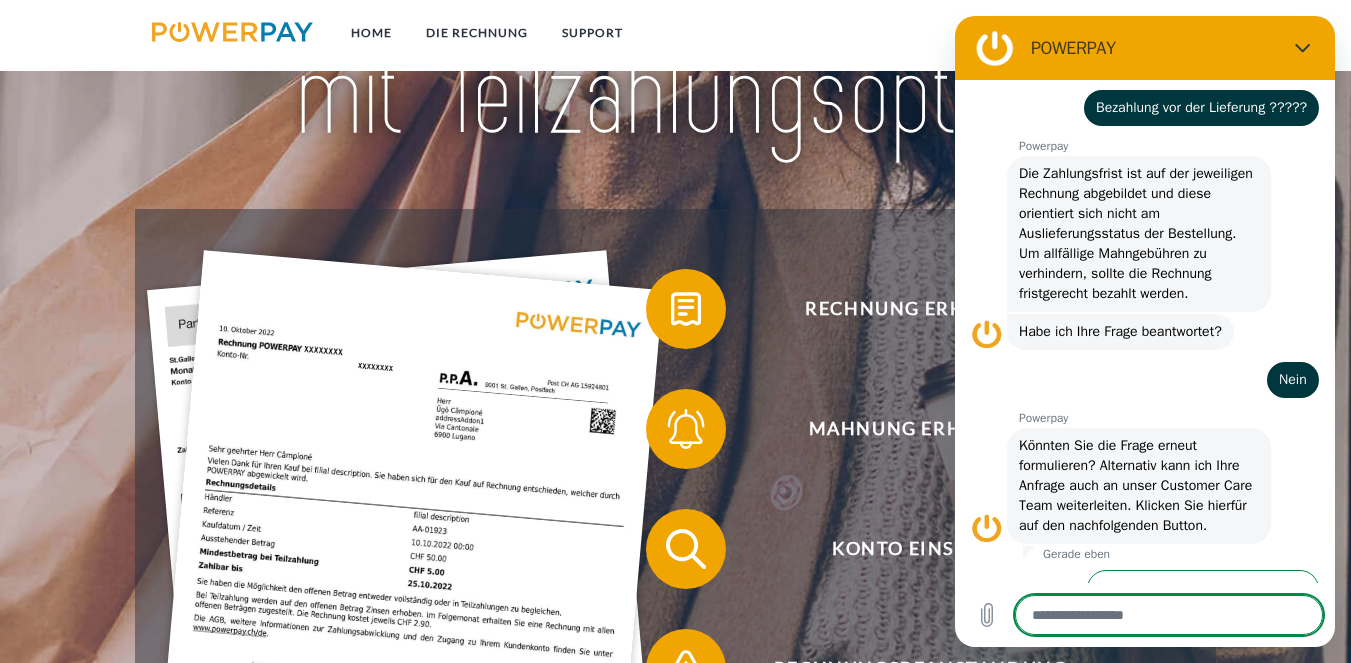 scroll, scrollTop: 558, scrollLeft: 0, axis: vertical 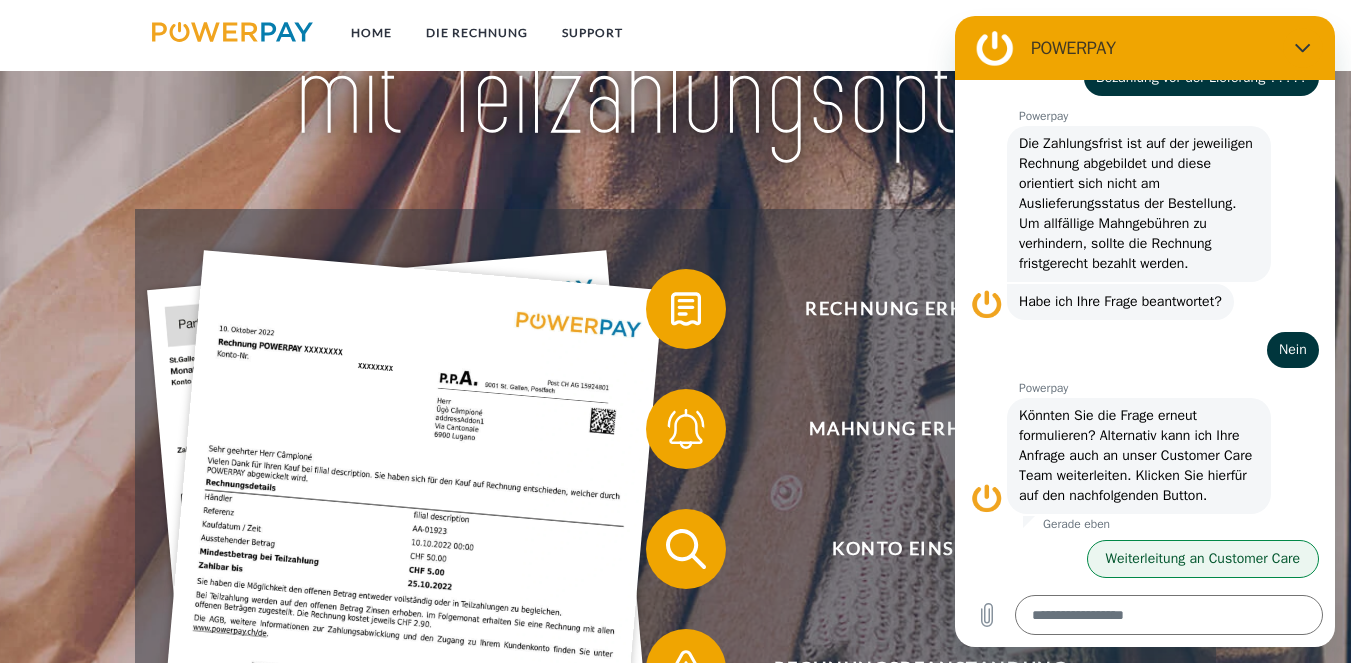 click on "Weiterleitung an Customer Care" at bounding box center [1203, 559] 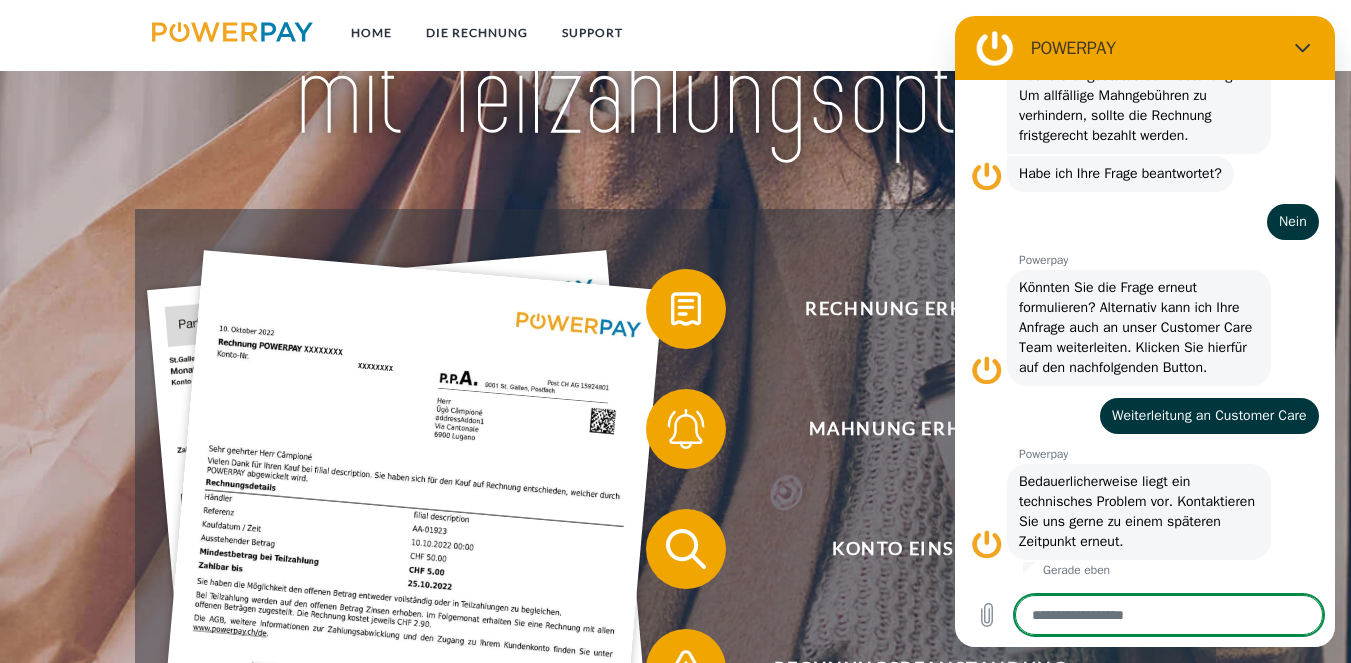 scroll, scrollTop: 686, scrollLeft: 0, axis: vertical 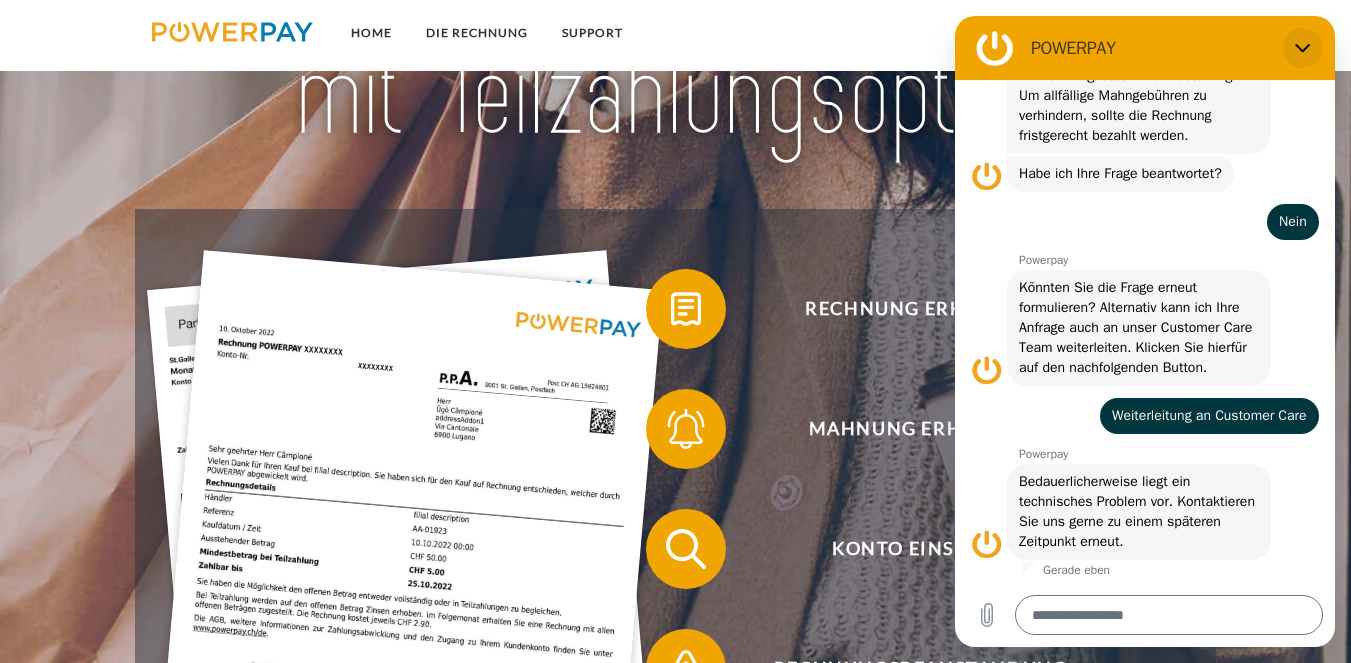 click 